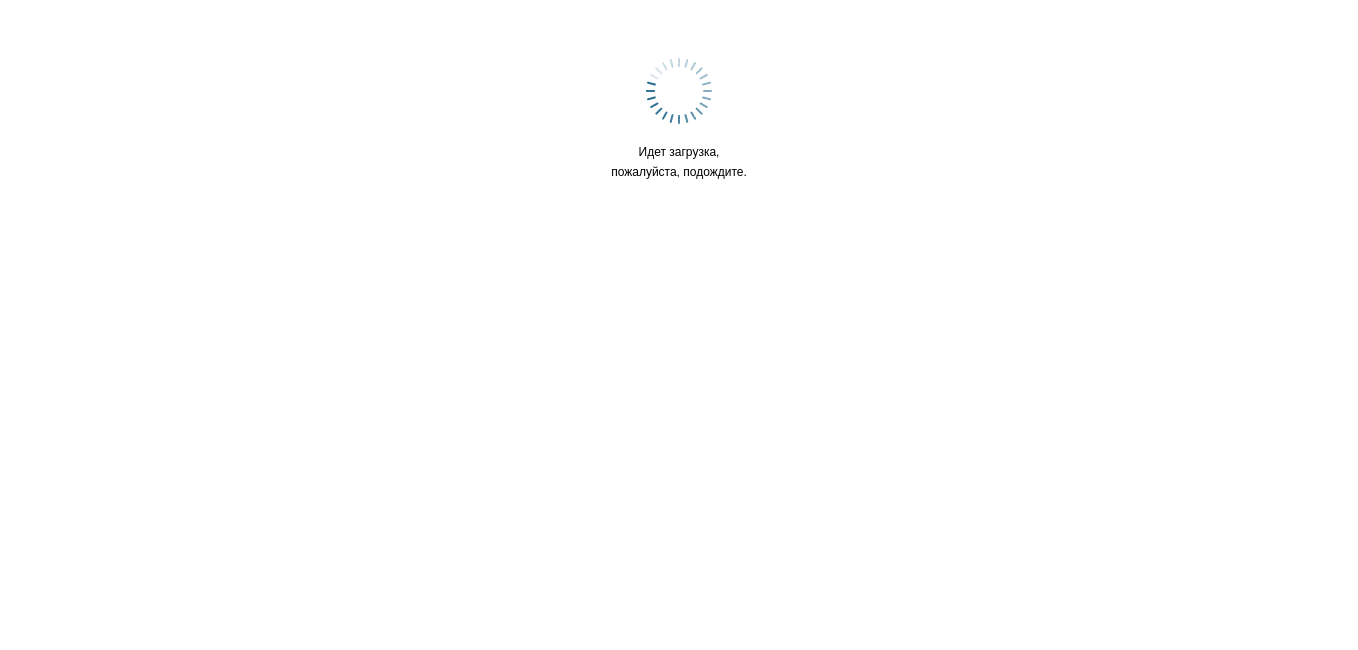 scroll, scrollTop: 0, scrollLeft: 0, axis: both 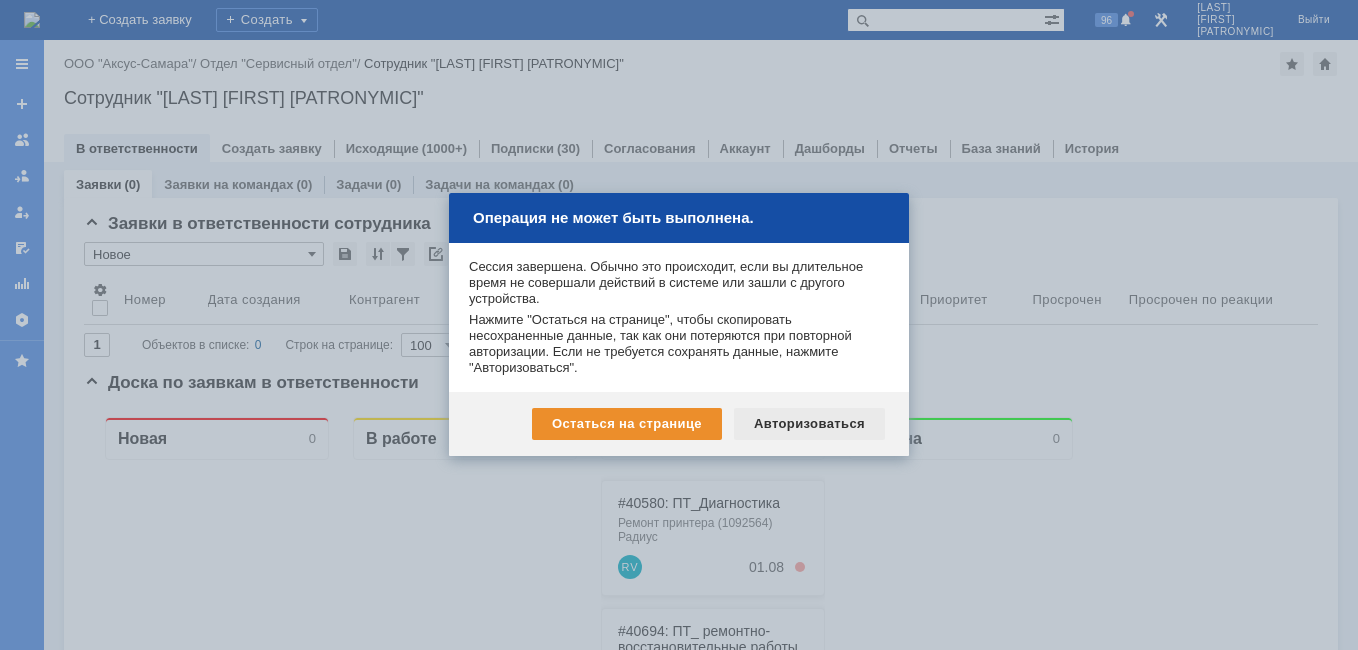 click on "Авторизоваться" at bounding box center [809, 424] 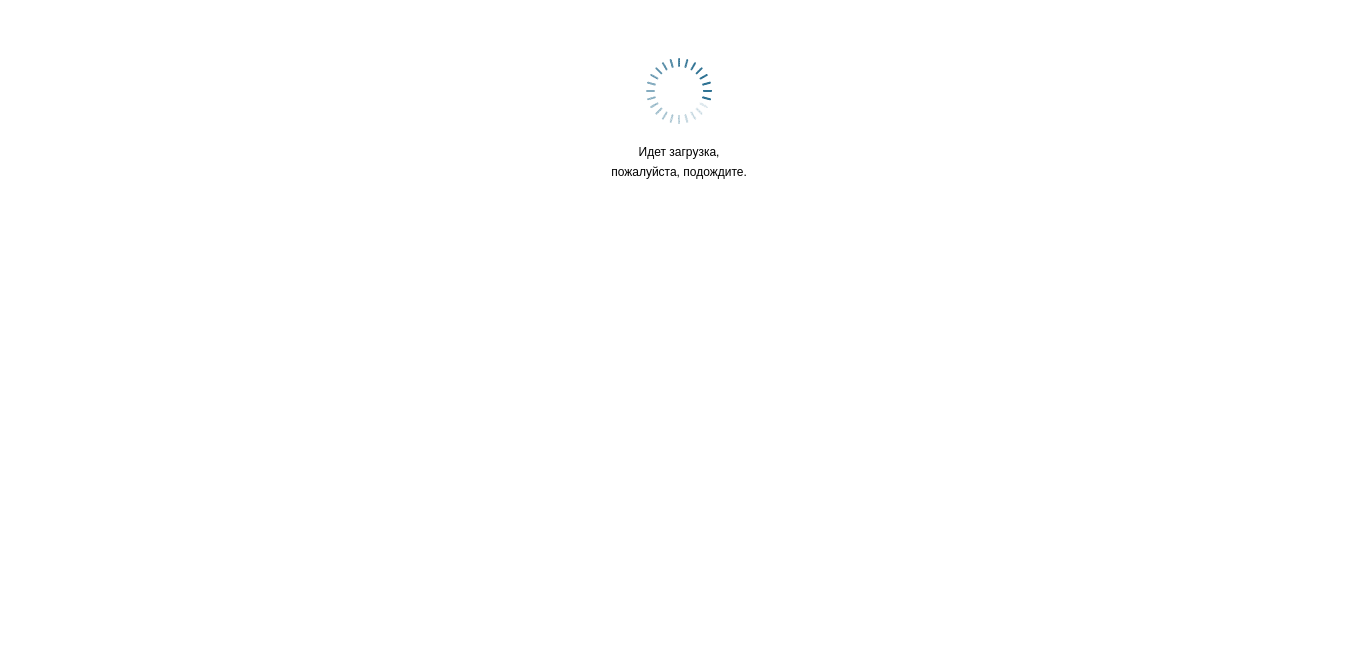 scroll, scrollTop: 0, scrollLeft: 0, axis: both 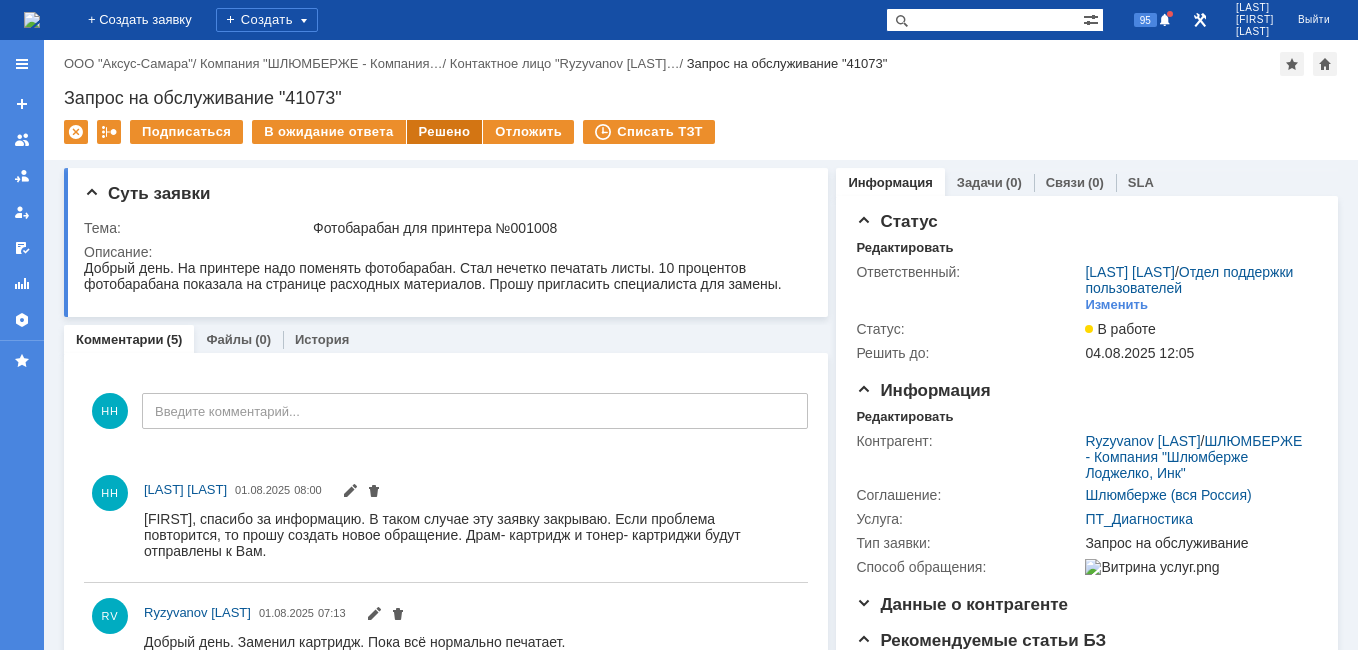 click on "Решено" at bounding box center [445, 132] 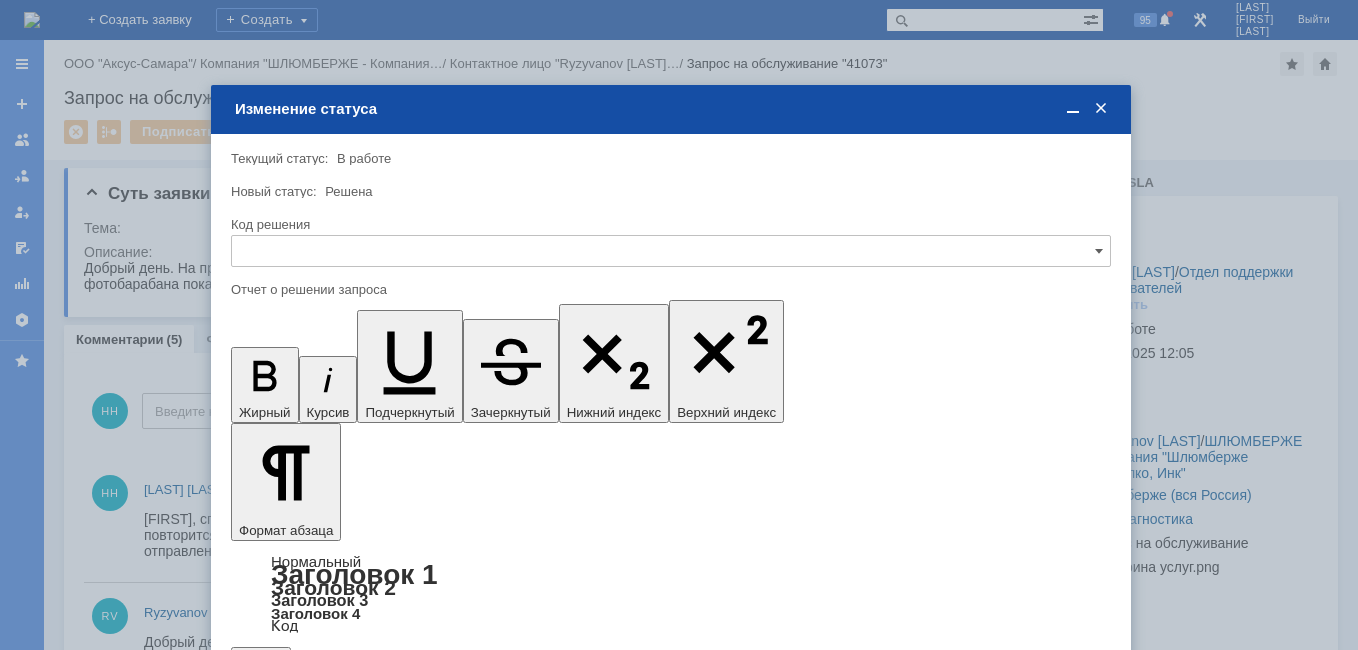 scroll, scrollTop: 0, scrollLeft: 0, axis: both 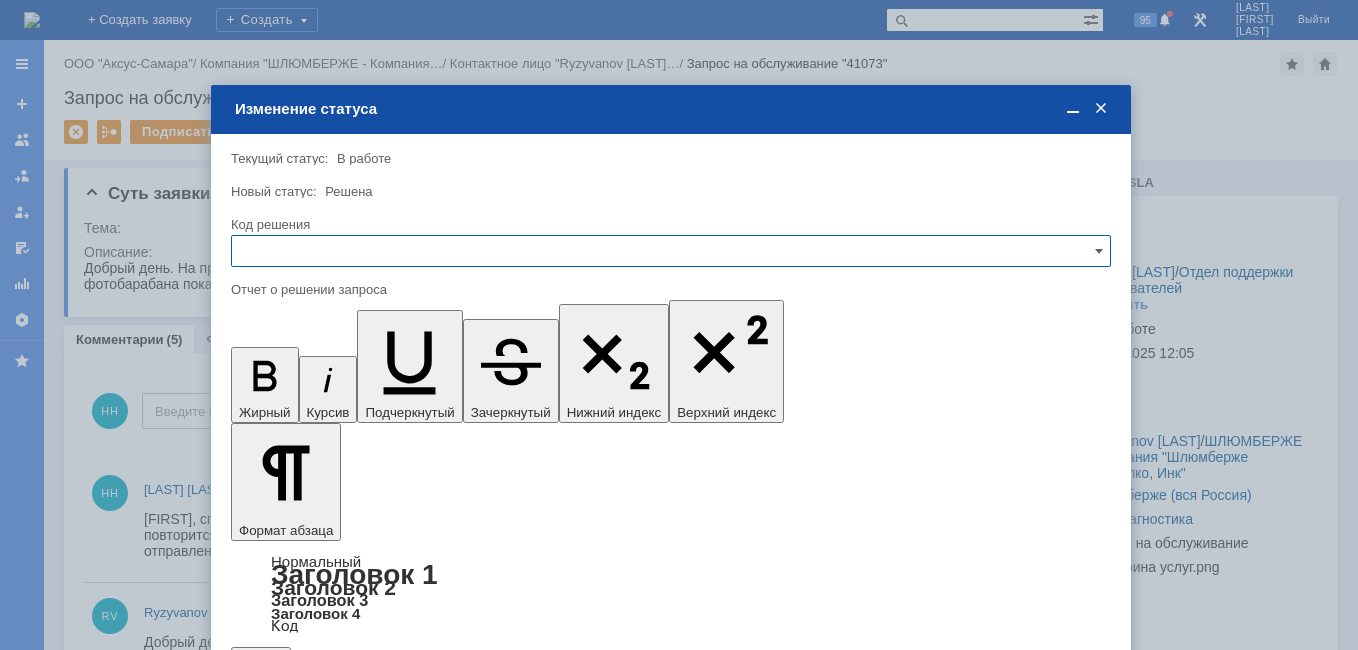 click at bounding box center (671, 251) 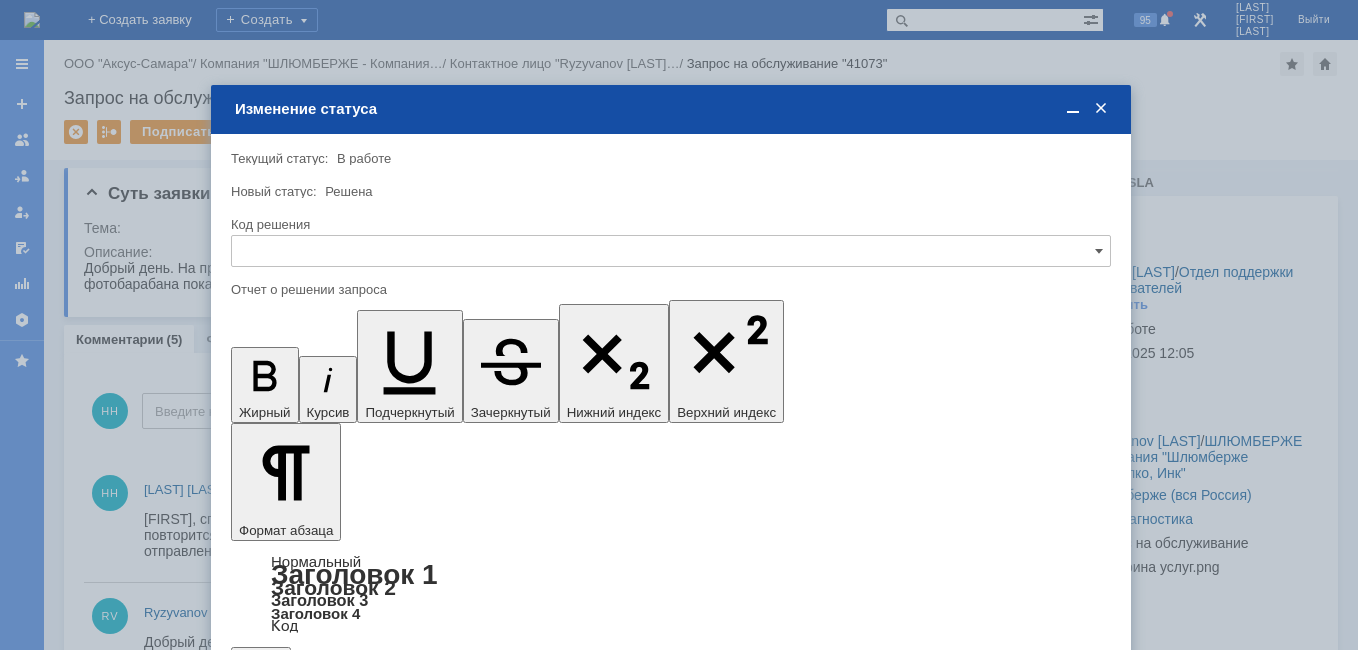 drag, startPoint x: 287, startPoint y: 384, endPoint x: 51, endPoint y: 101, distance: 368.49017 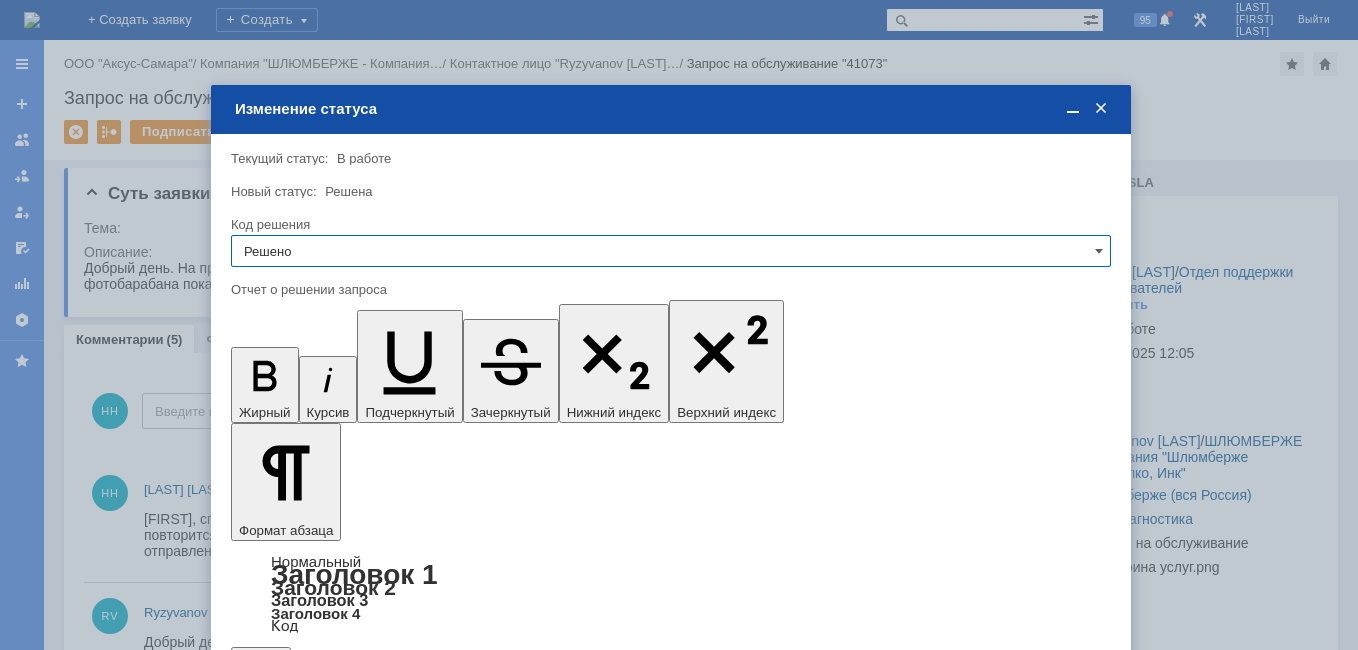 type on "Решено" 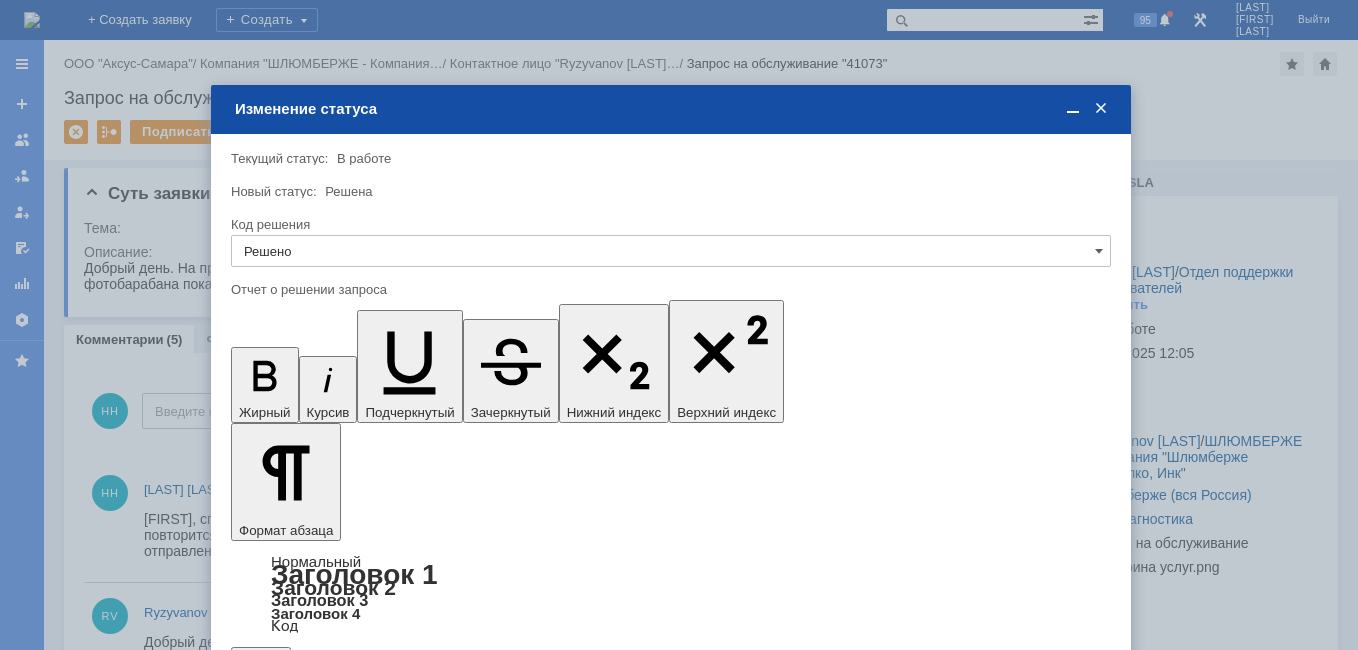 click on "Сохранить" at bounding box center [291, 688] 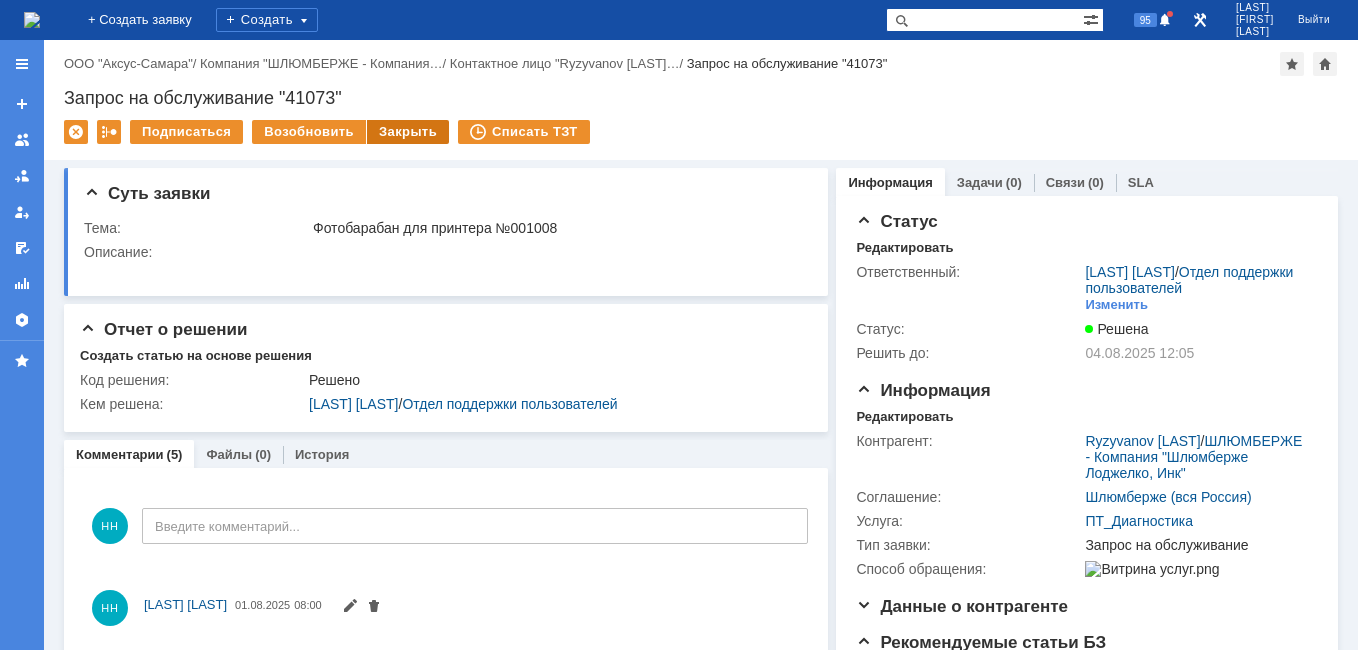 scroll, scrollTop: 0, scrollLeft: 0, axis: both 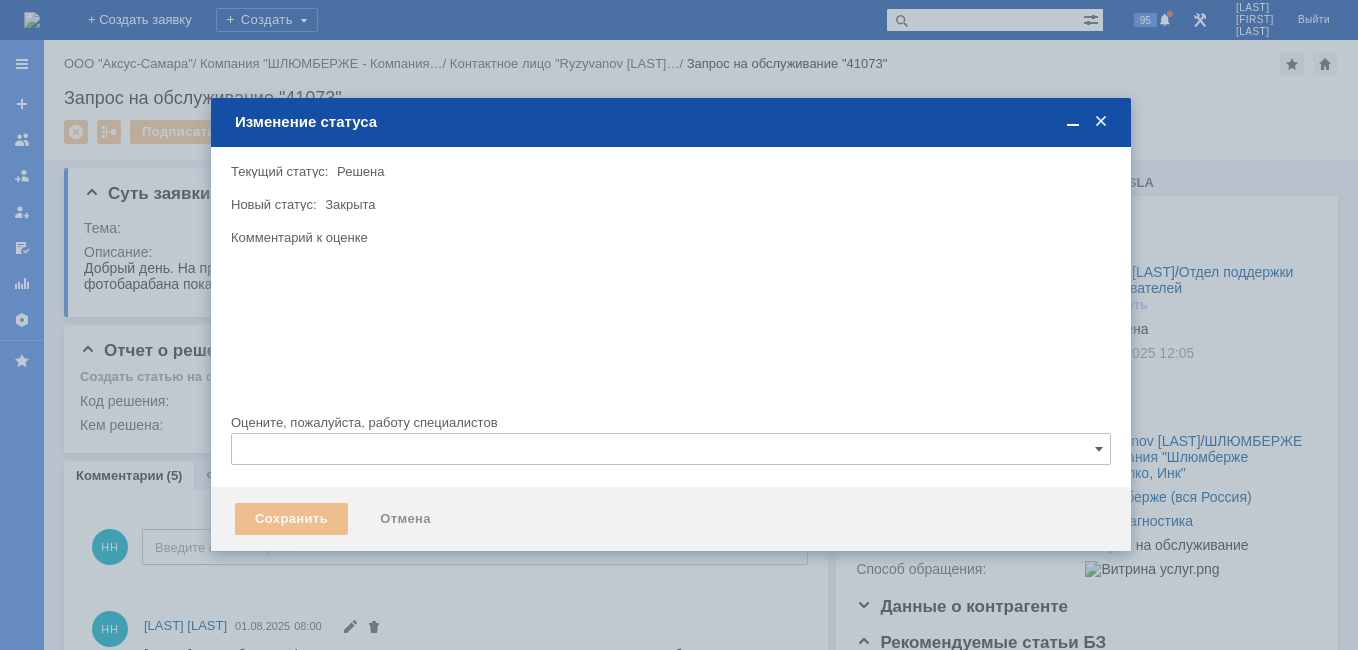 type 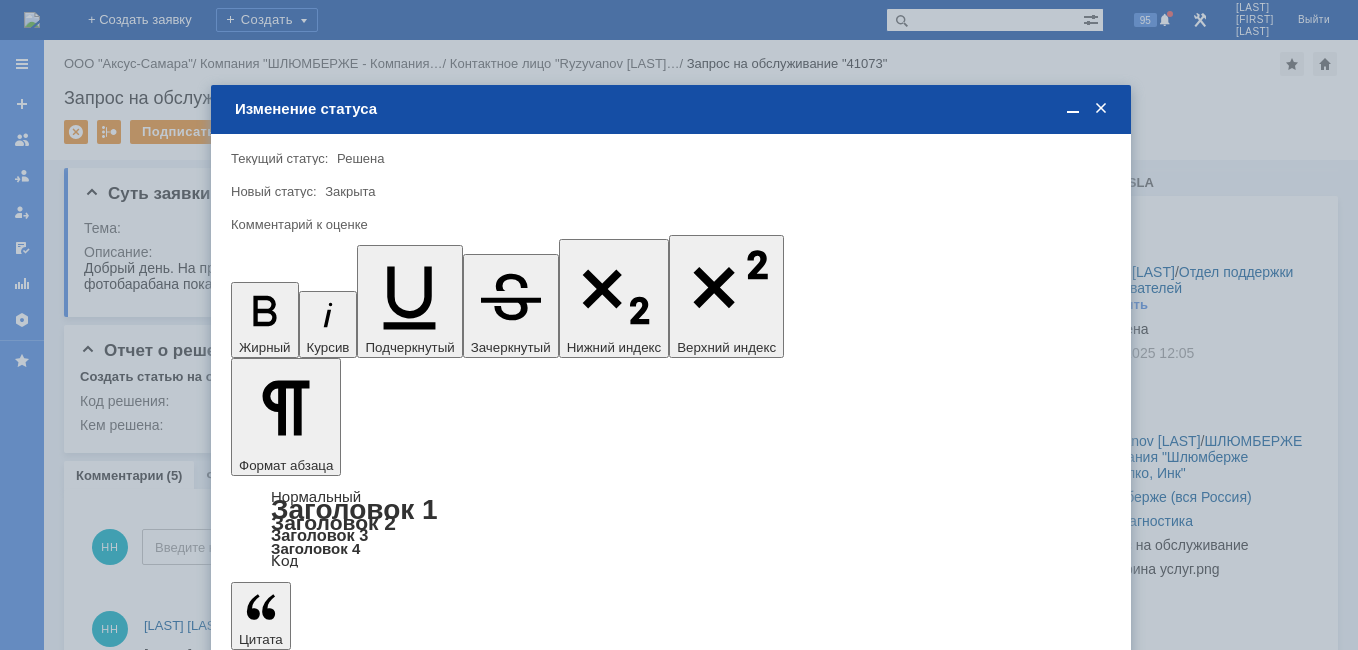 click on "Сохранить" at bounding box center (291, 688) 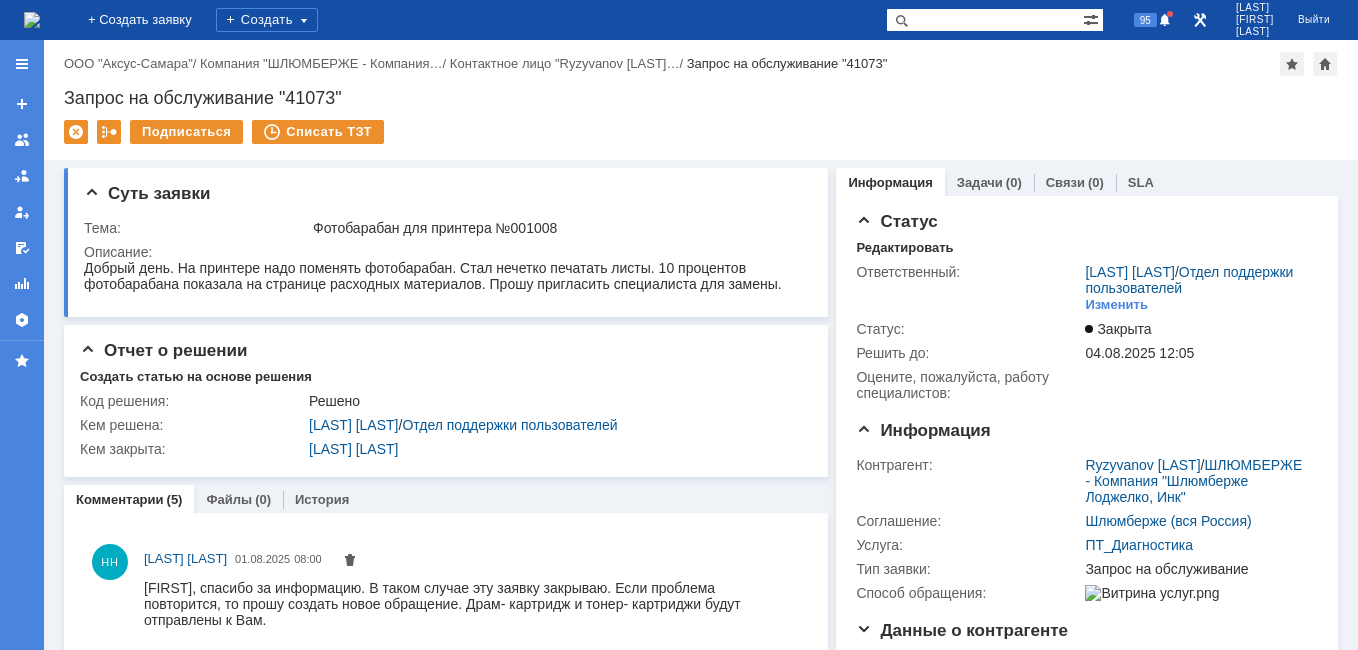 scroll, scrollTop: 0, scrollLeft: 0, axis: both 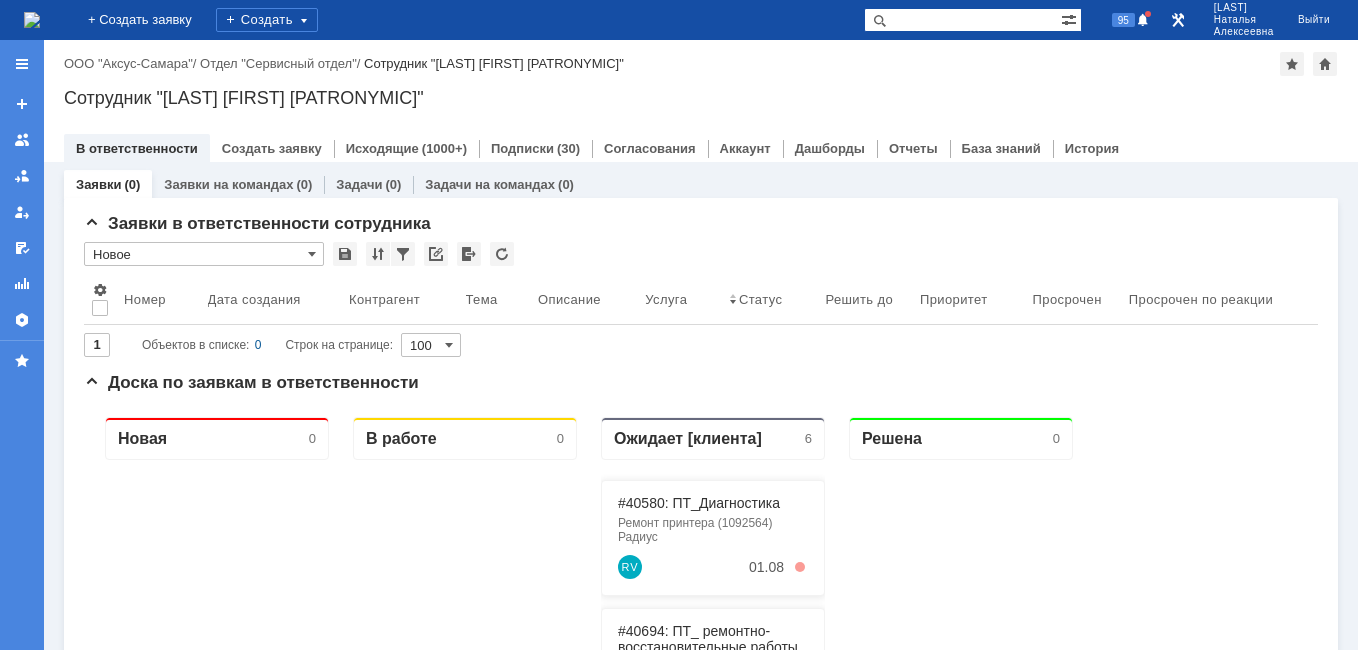 click at bounding box center (962, 20) 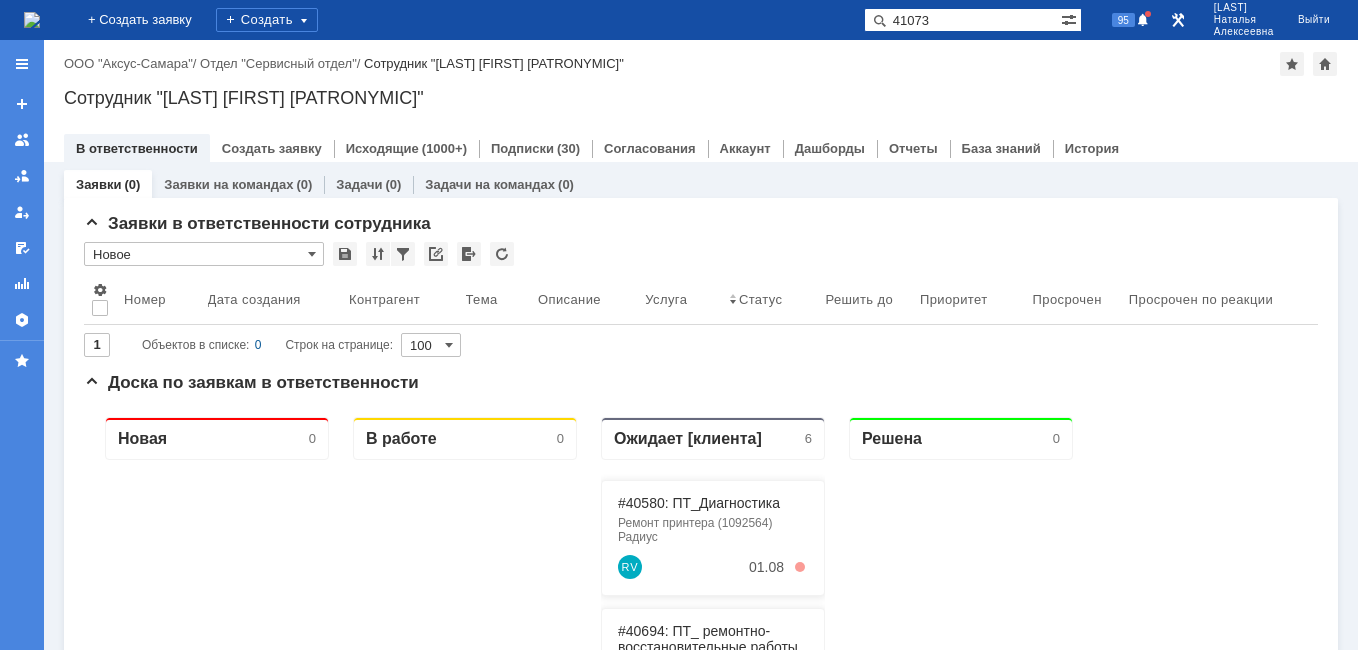 type on "41073" 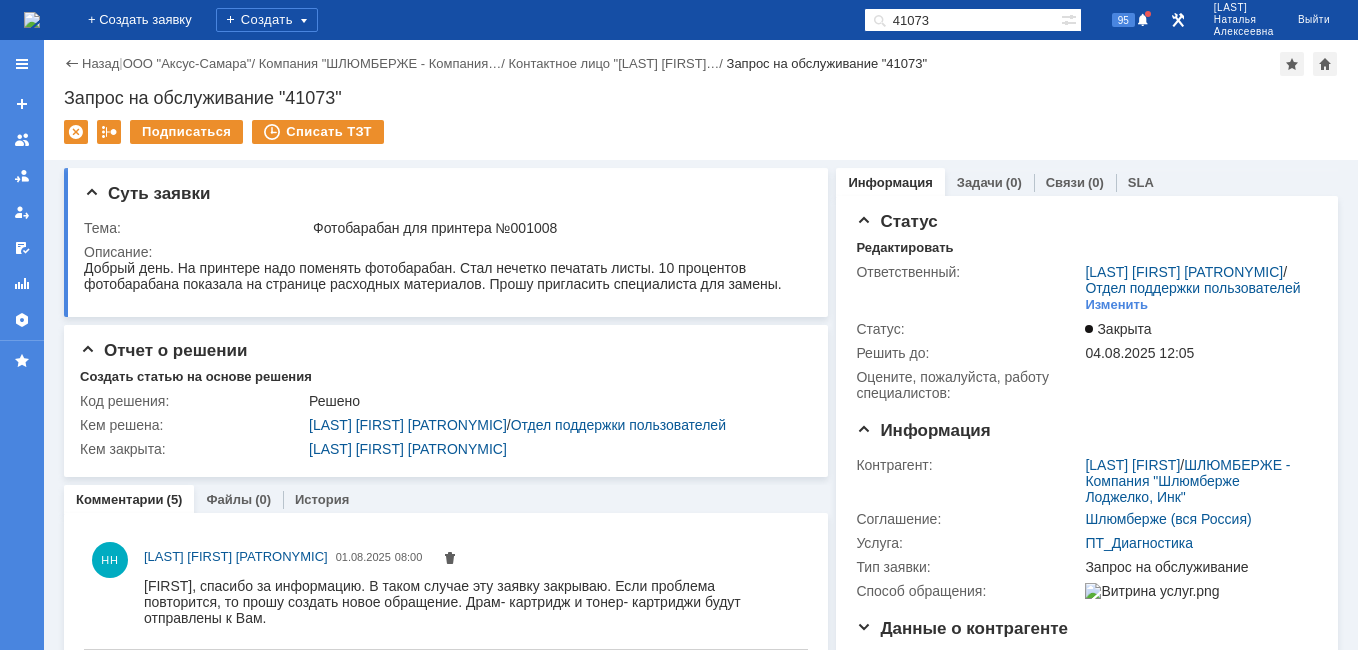 scroll, scrollTop: 0, scrollLeft: 0, axis: both 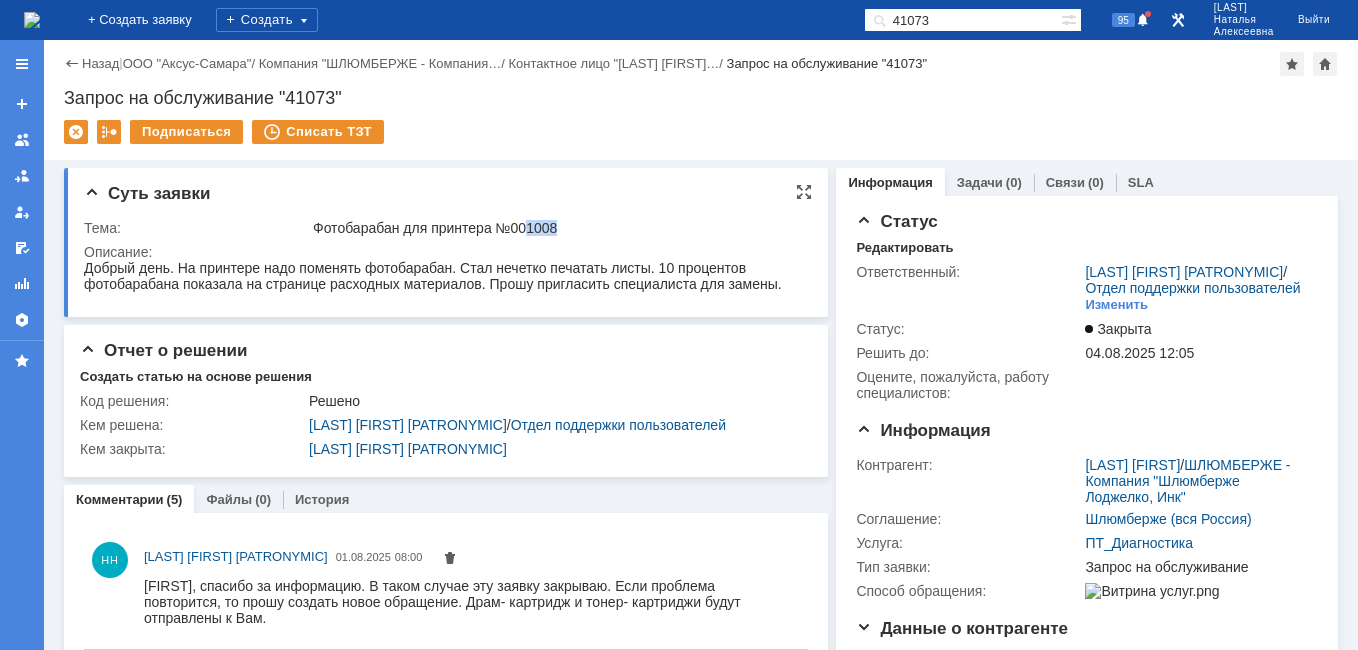 drag, startPoint x: 565, startPoint y: 222, endPoint x: 526, endPoint y: 230, distance: 39.812057 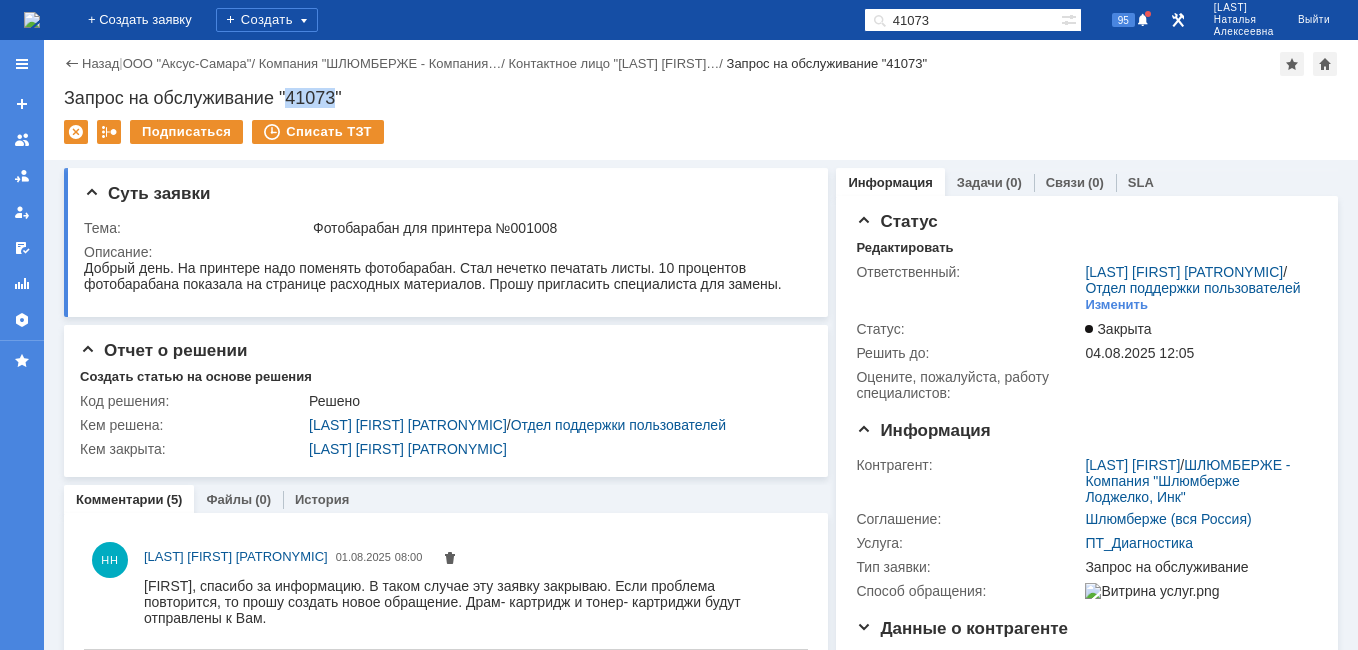 drag, startPoint x: 337, startPoint y: 94, endPoint x: 288, endPoint y: 92, distance: 49.0408 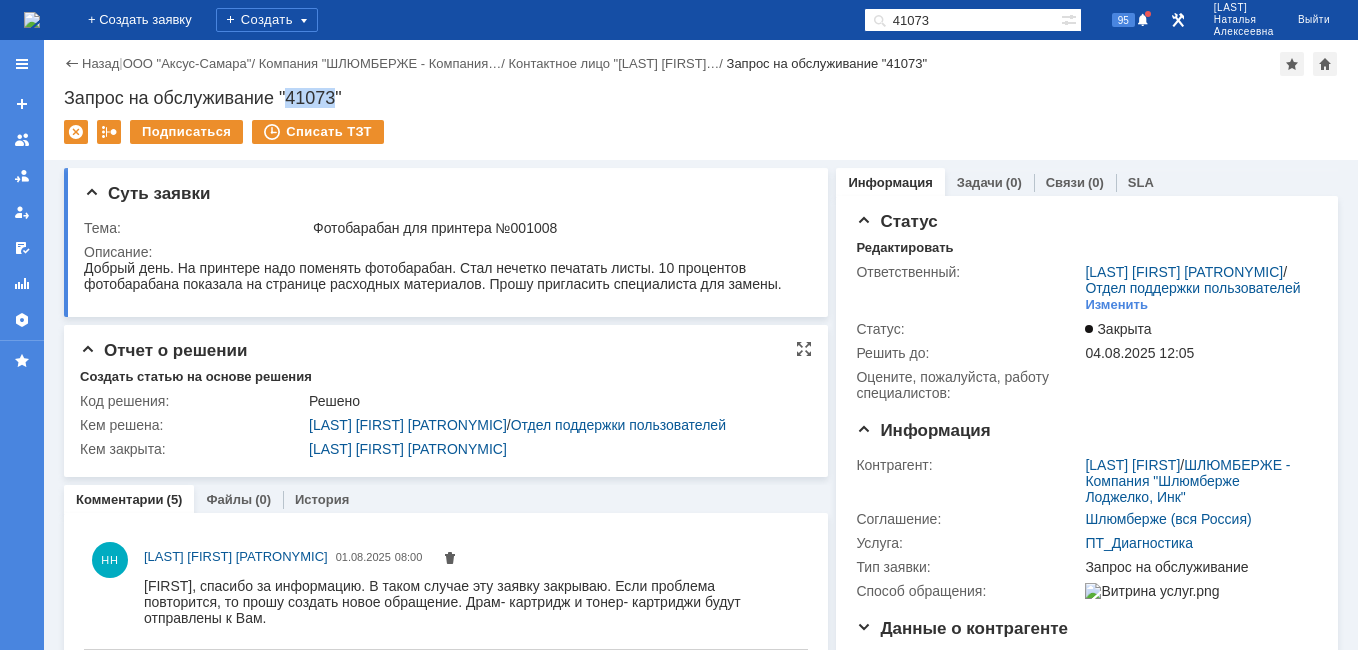 copy on "41073" 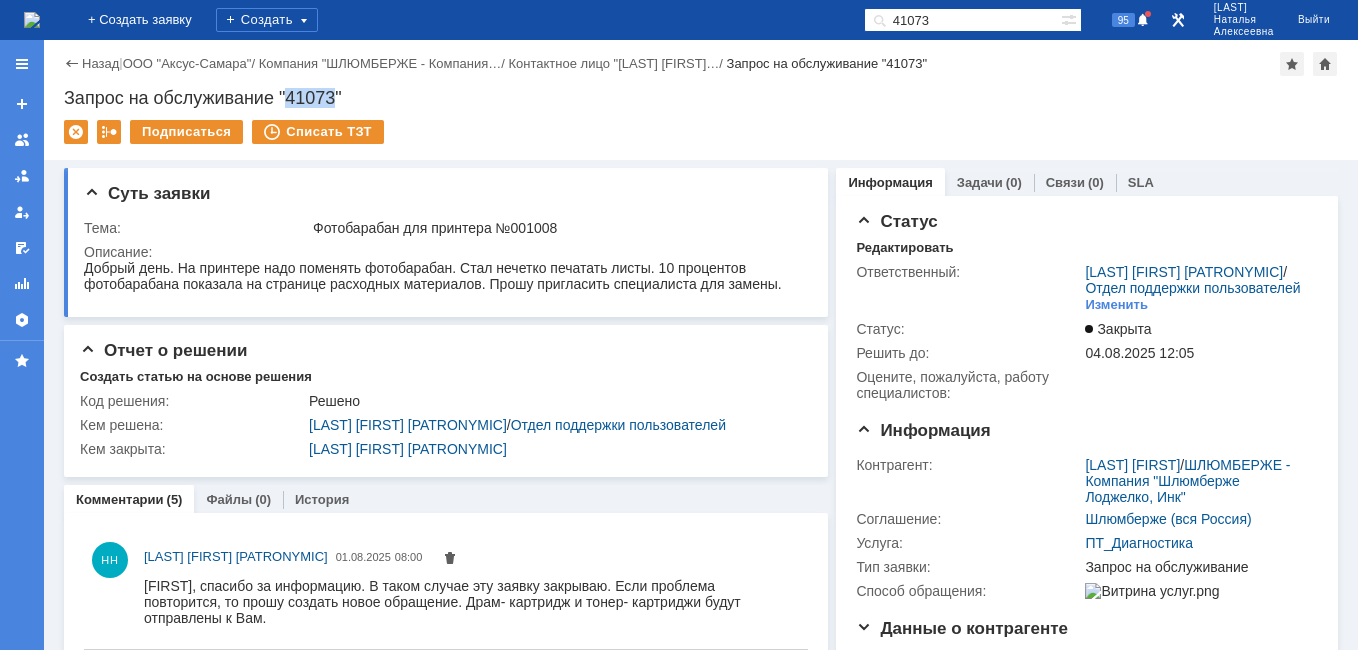 click at bounding box center (32, 20) 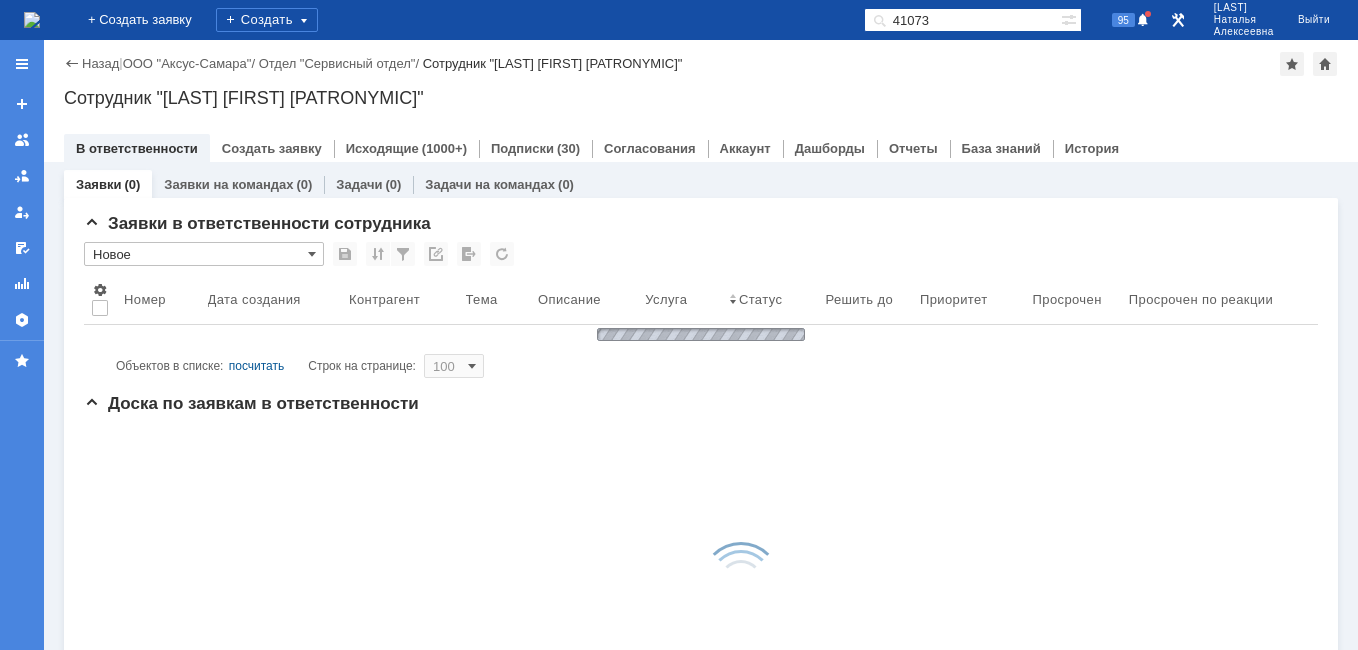 scroll, scrollTop: 0, scrollLeft: 0, axis: both 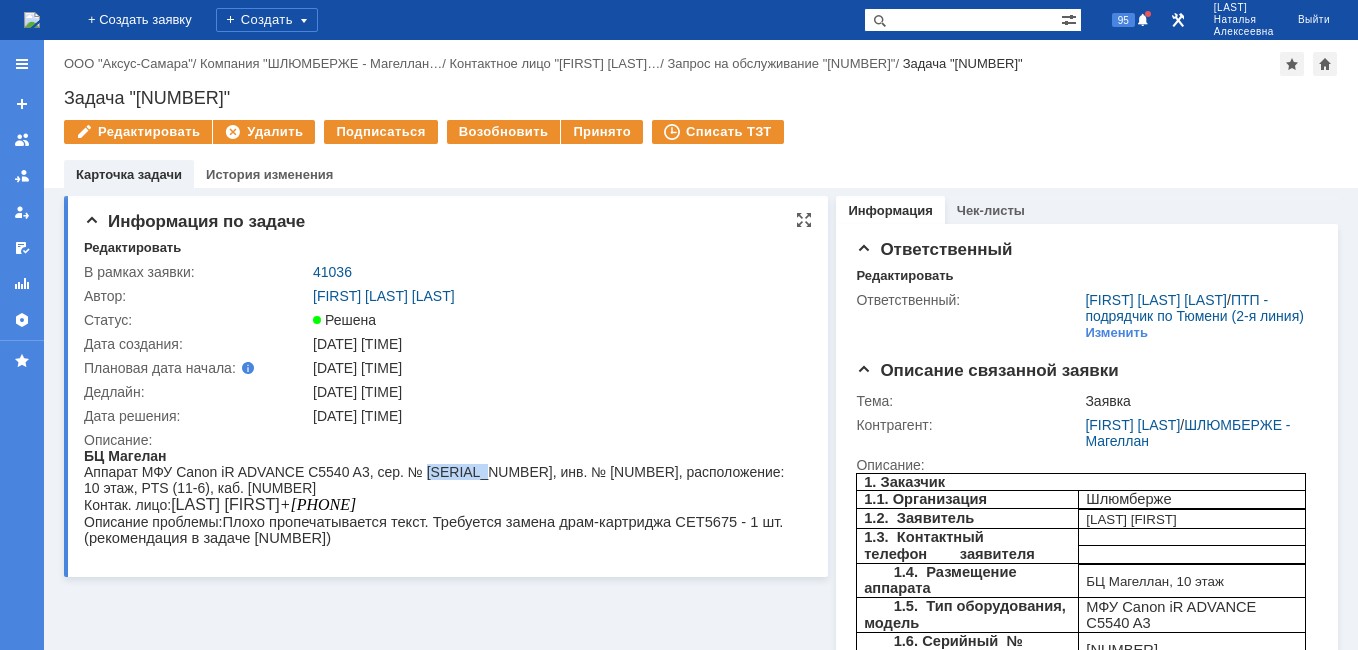 drag, startPoint x: 487, startPoint y: 475, endPoint x: 419, endPoint y: 474, distance: 68.007355 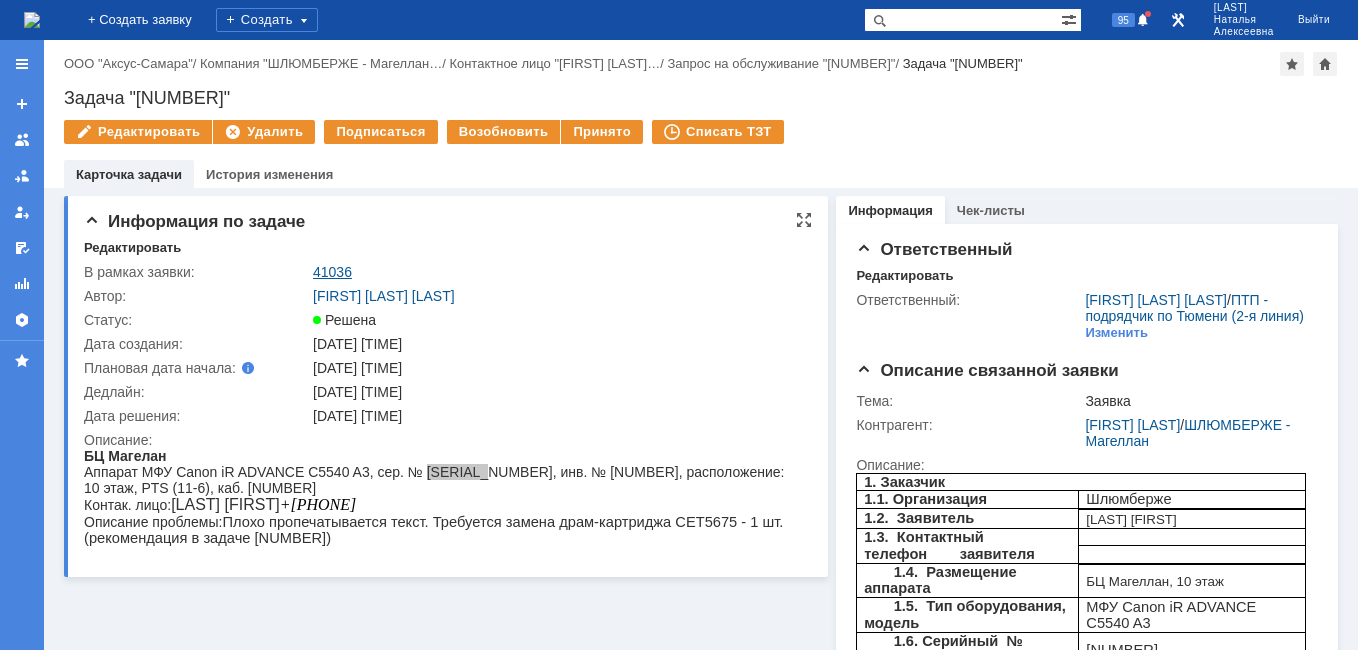 click on "41036" at bounding box center [332, 272] 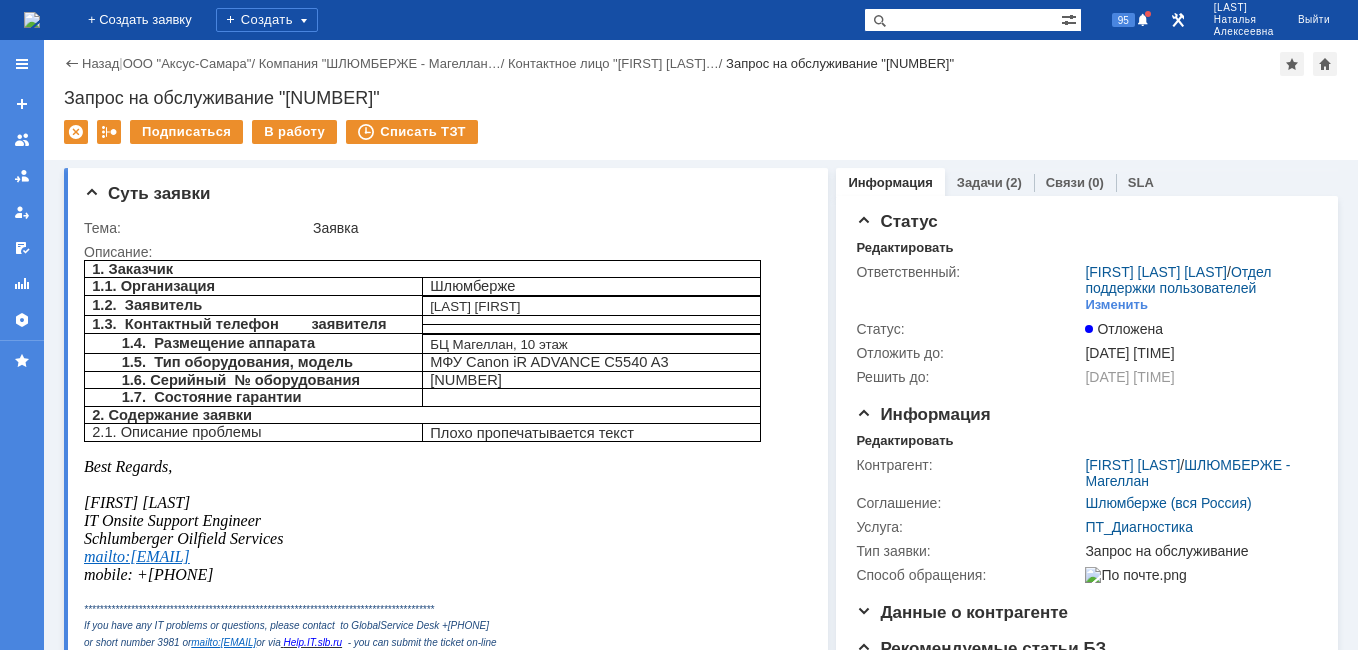 scroll, scrollTop: 0, scrollLeft: 0, axis: both 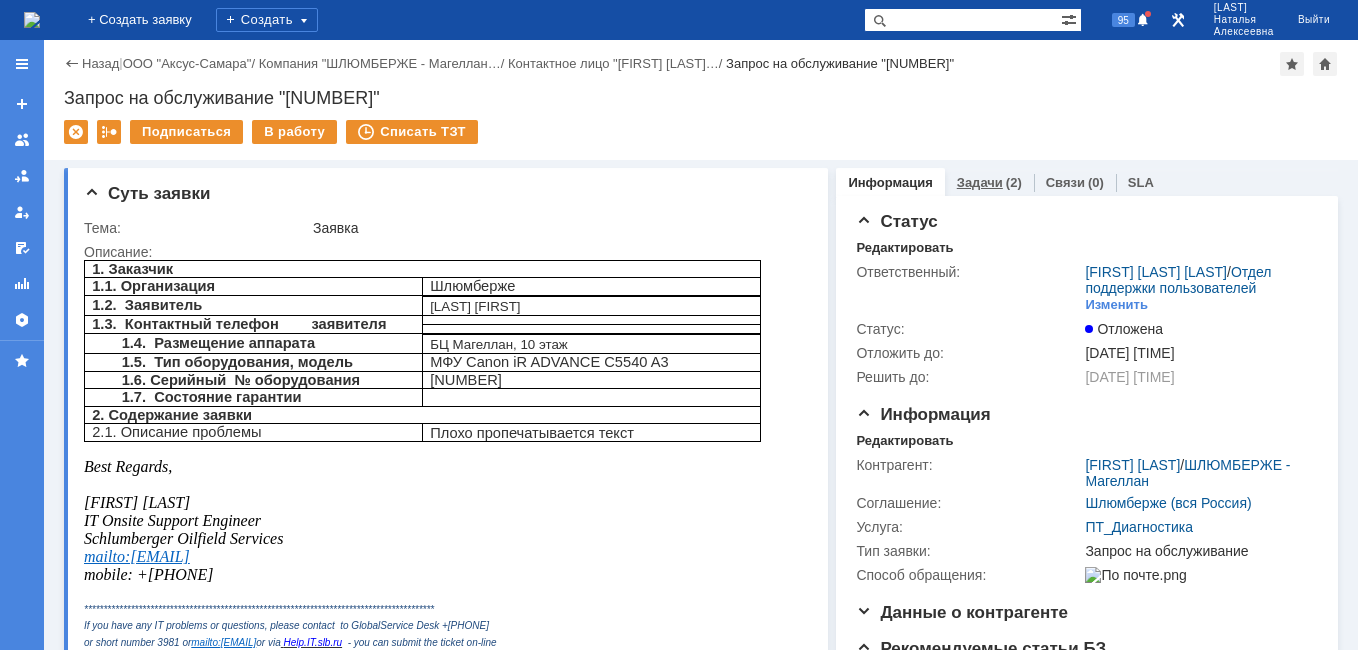 click on "Задачи" at bounding box center (980, 182) 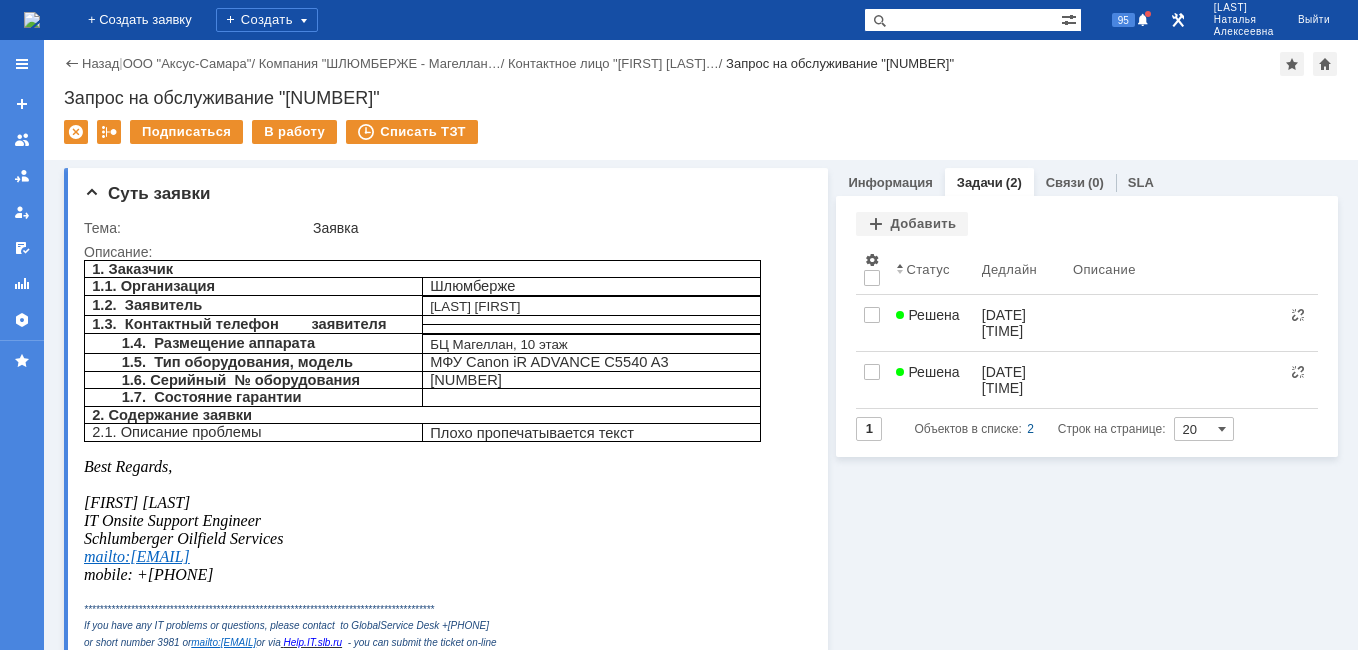 scroll, scrollTop: 0, scrollLeft: 0, axis: both 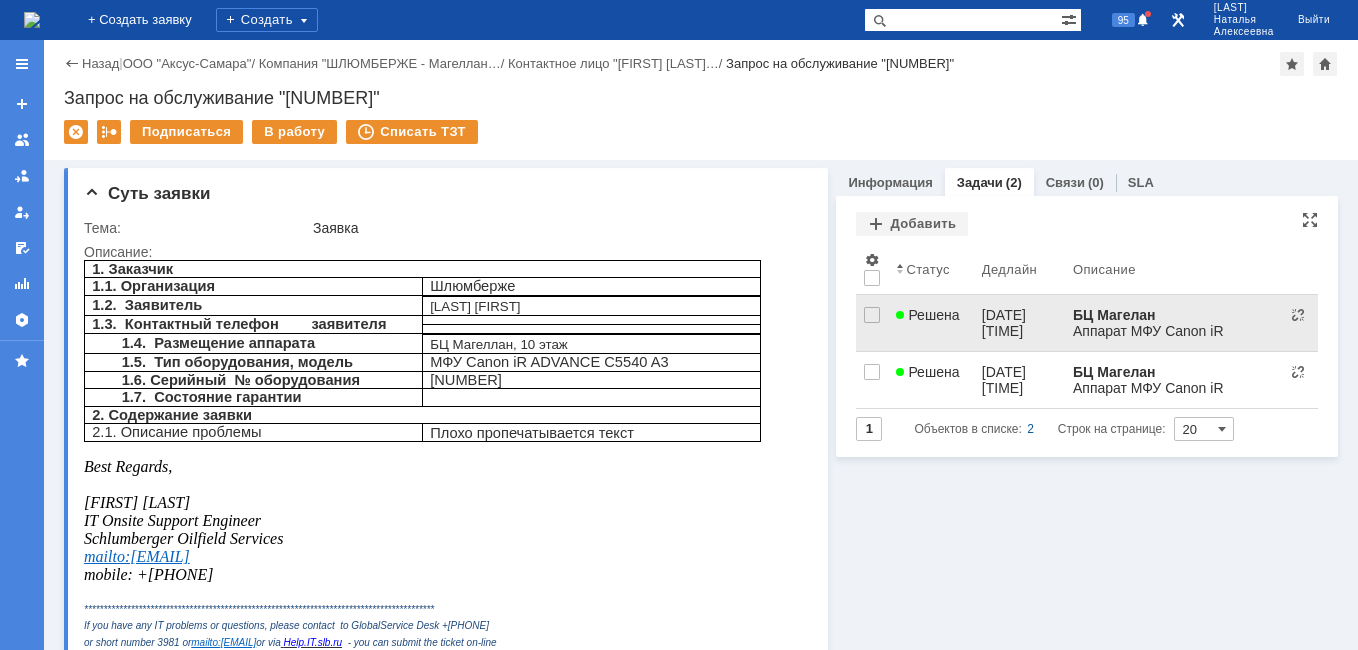click on "30.07.2025 16:10" at bounding box center [1006, 323] 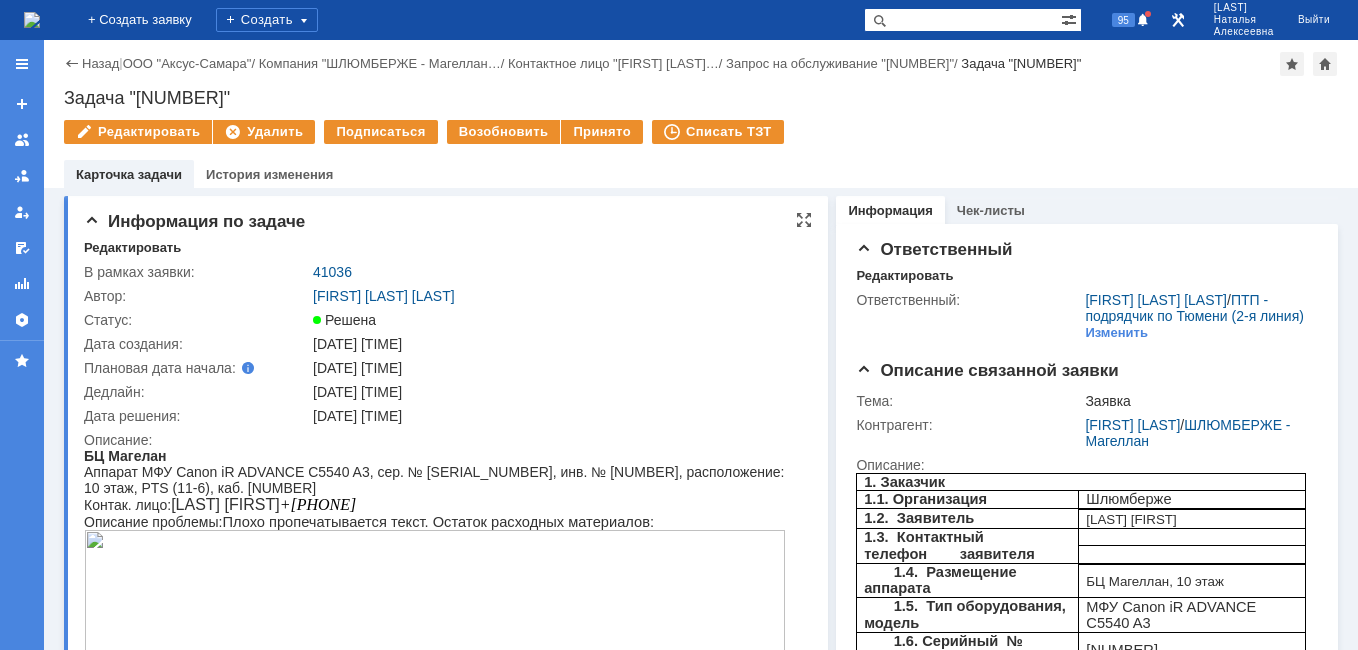 scroll, scrollTop: 0, scrollLeft: 0, axis: both 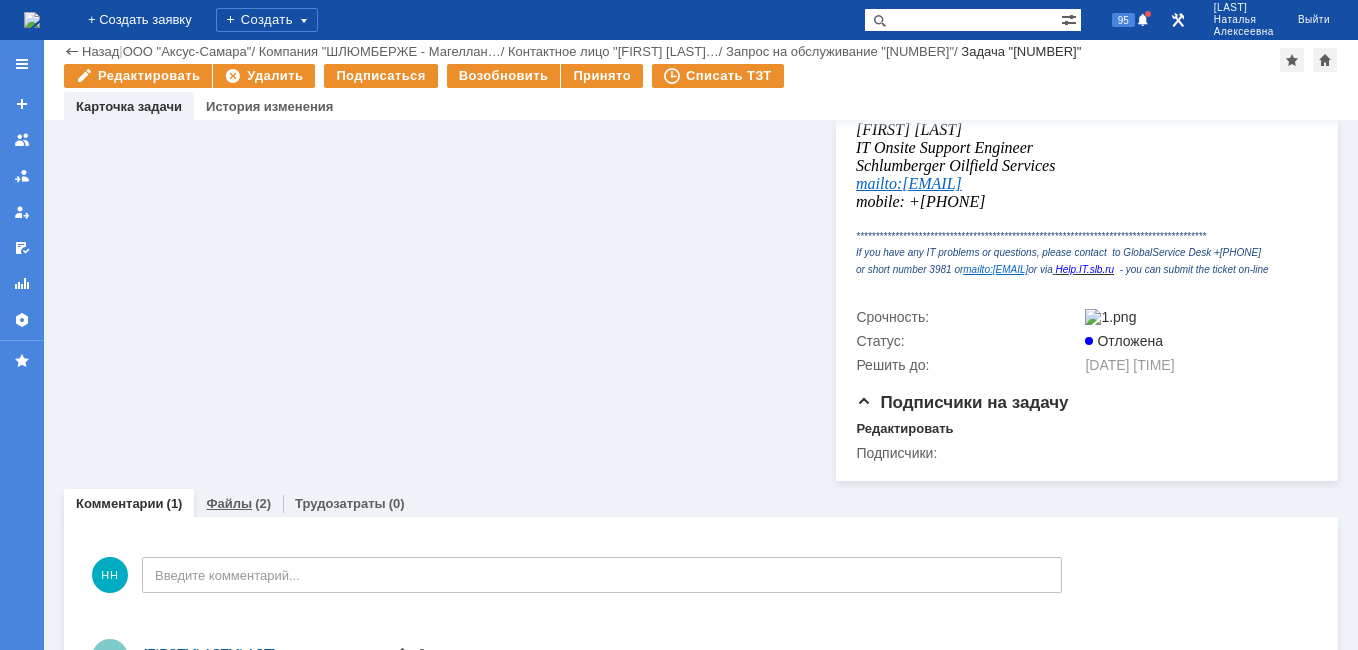 click on "Файлы" at bounding box center (229, 503) 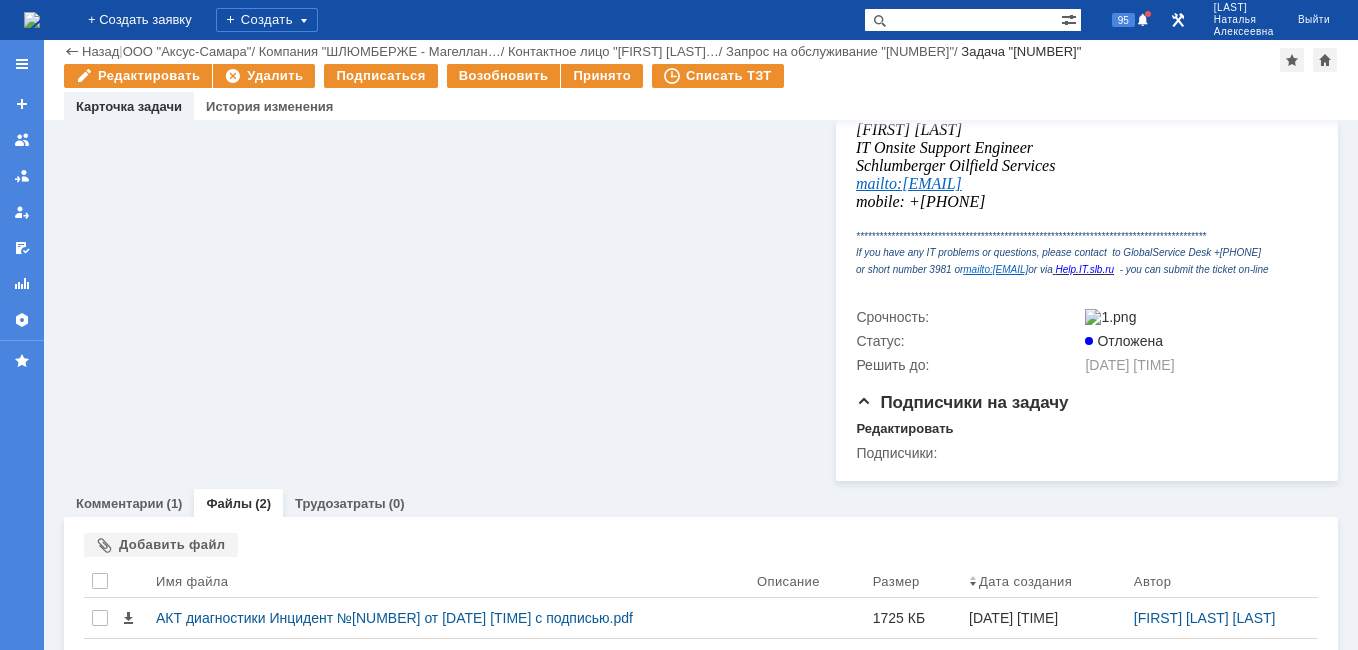 scroll, scrollTop: 710, scrollLeft: 0, axis: vertical 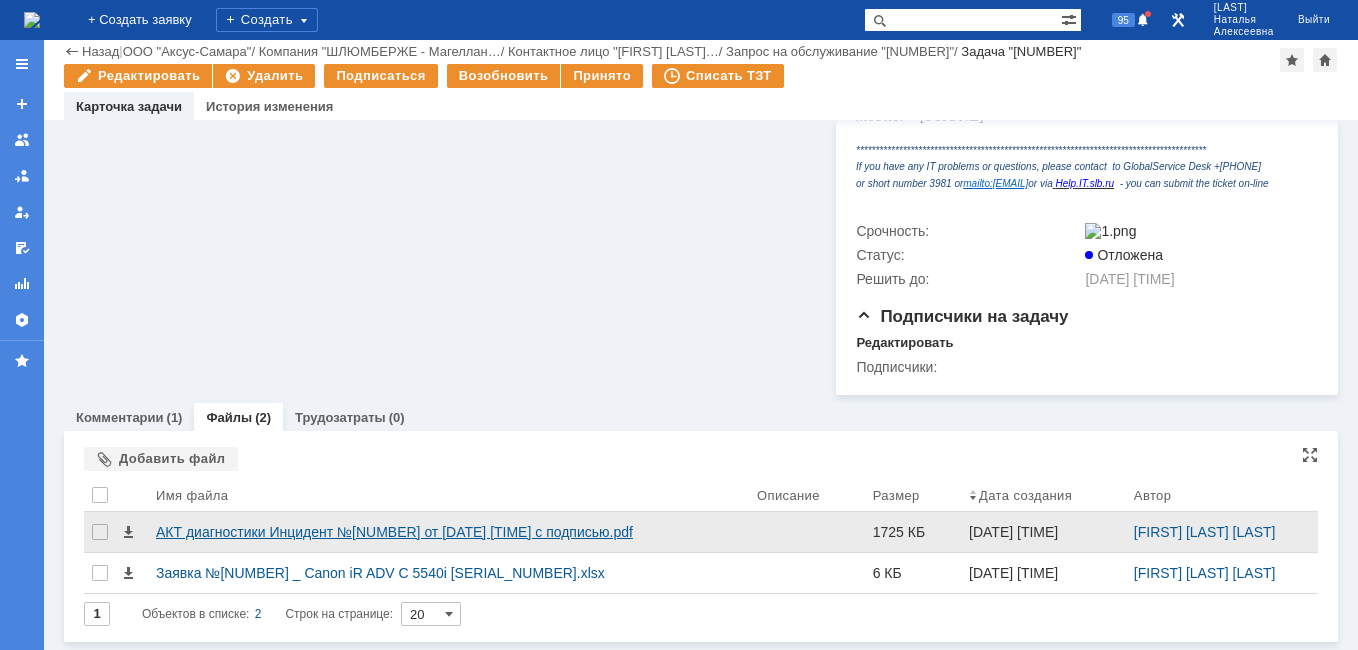 click on "АКТ диагностики Инцидент №28376 от 29.07.2025 17_24_16 с подписью.pdf" at bounding box center (448, 532) 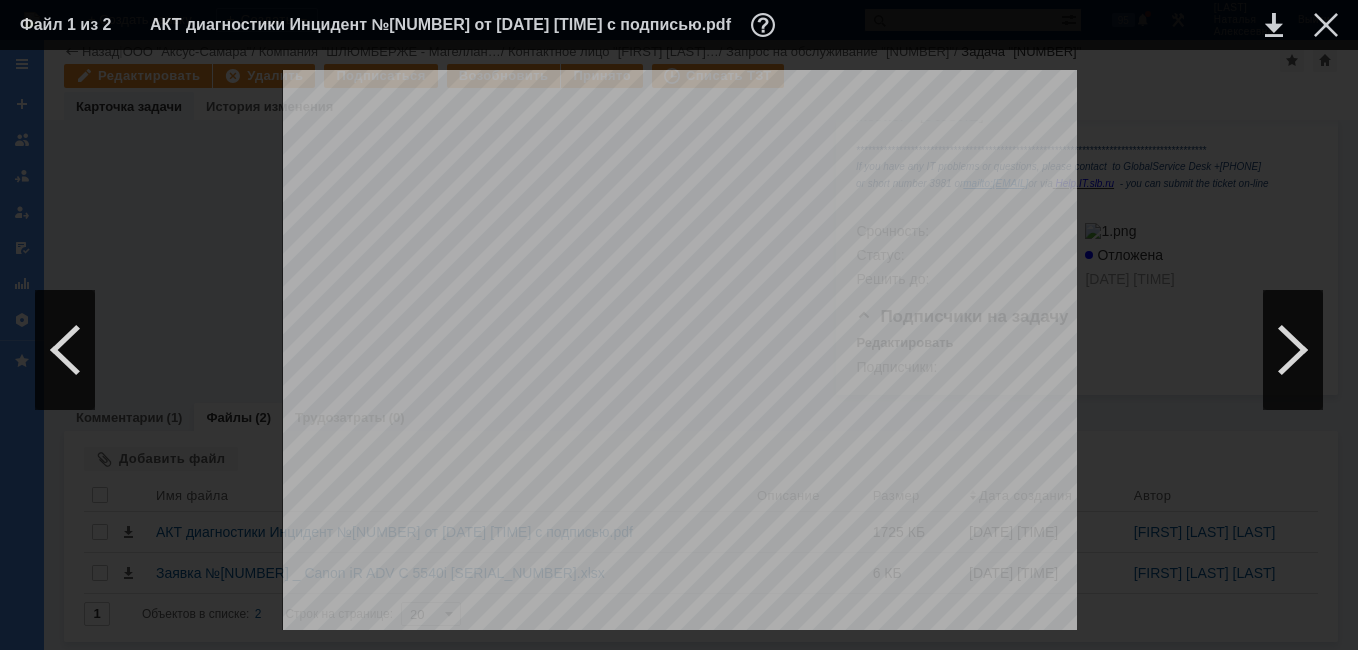 scroll, scrollTop: 566, scrollLeft: 0, axis: vertical 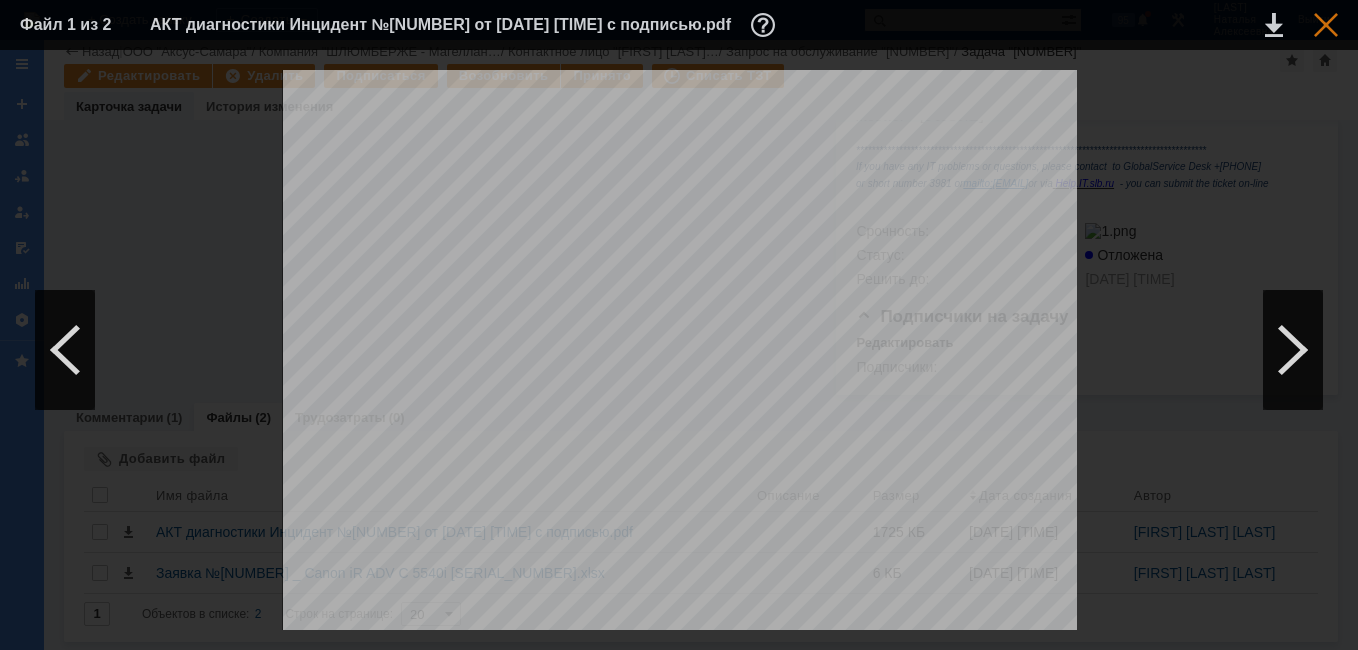 click at bounding box center (1326, 25) 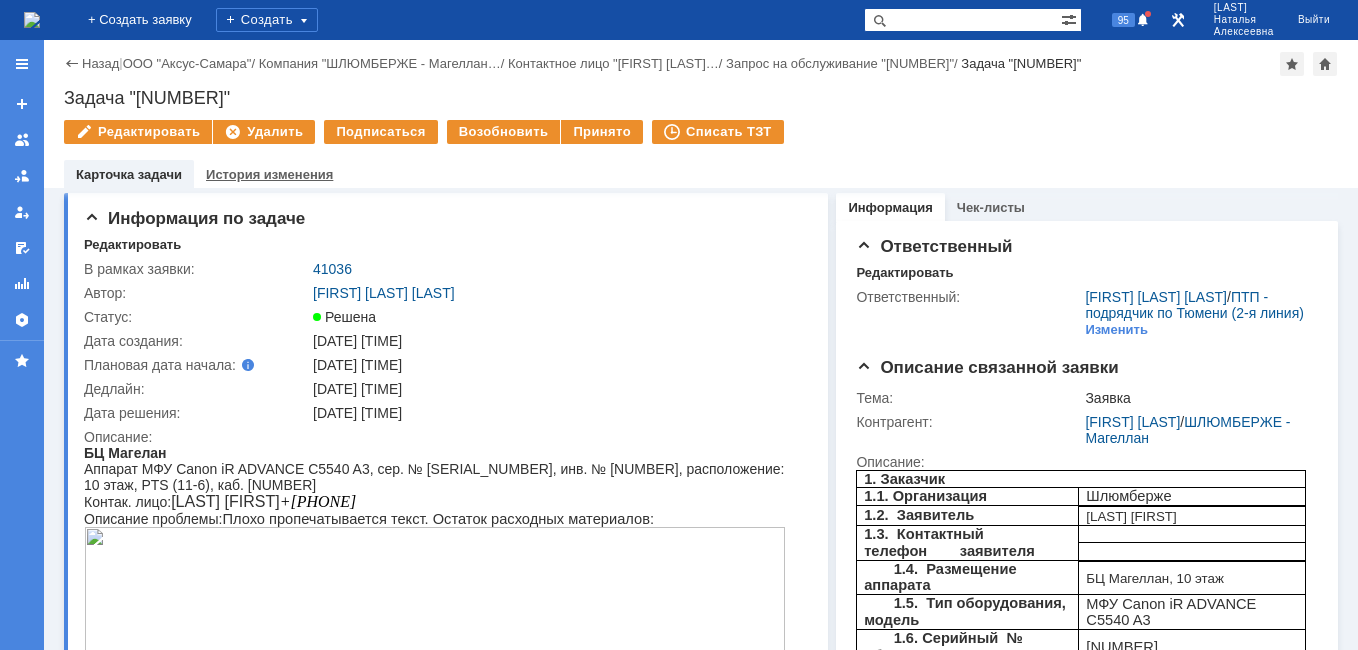 scroll, scrollTop: 0, scrollLeft: 0, axis: both 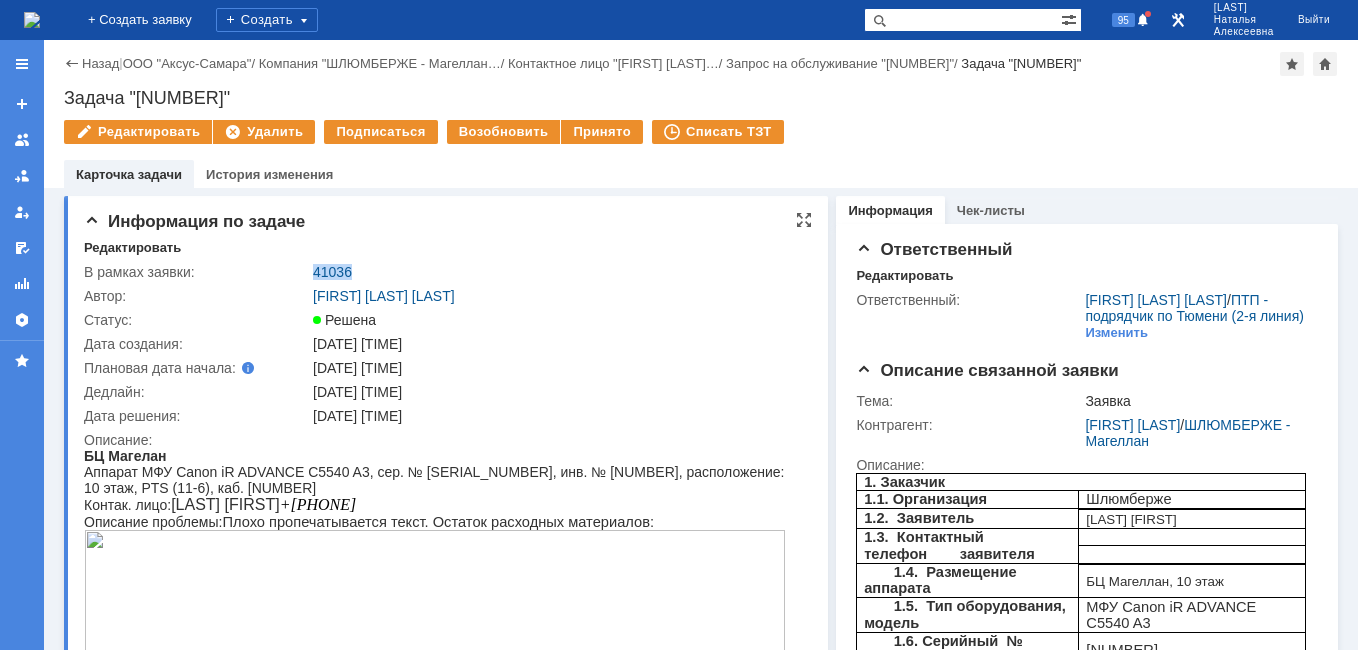 drag, startPoint x: 370, startPoint y: 270, endPoint x: 310, endPoint y: 267, distance: 60.074955 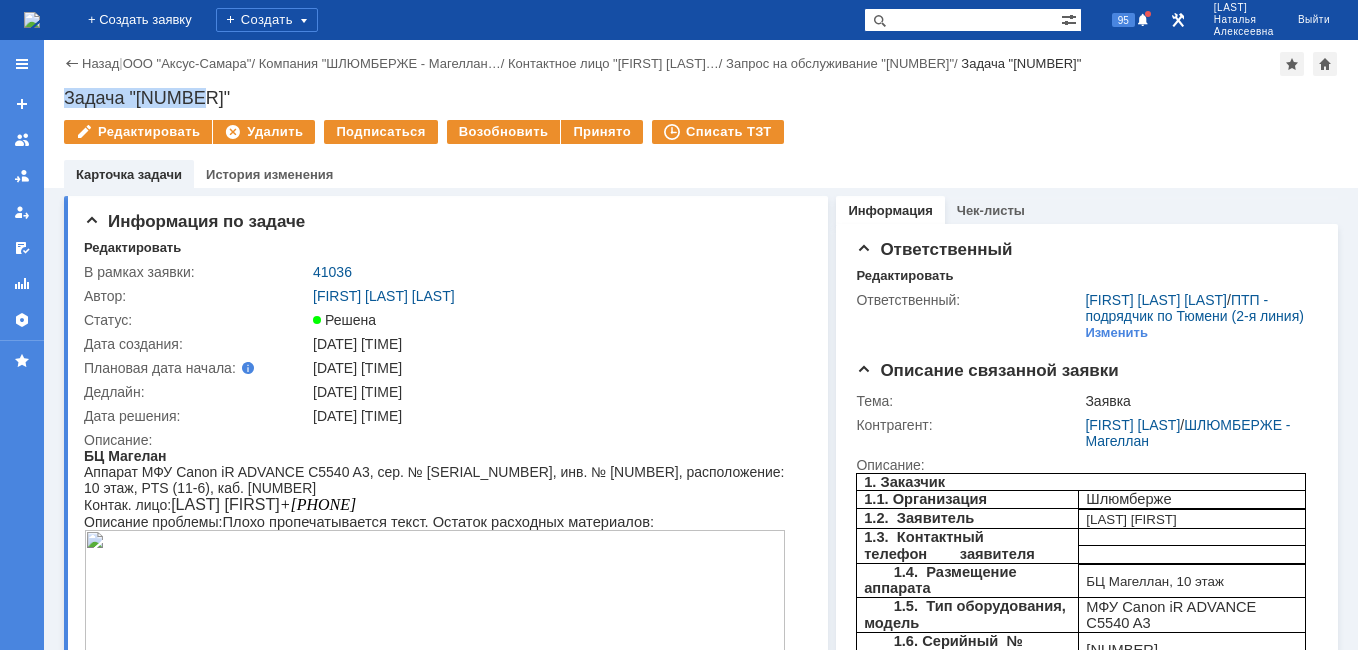 drag, startPoint x: 217, startPoint y: 98, endPoint x: 65, endPoint y: 98, distance: 152 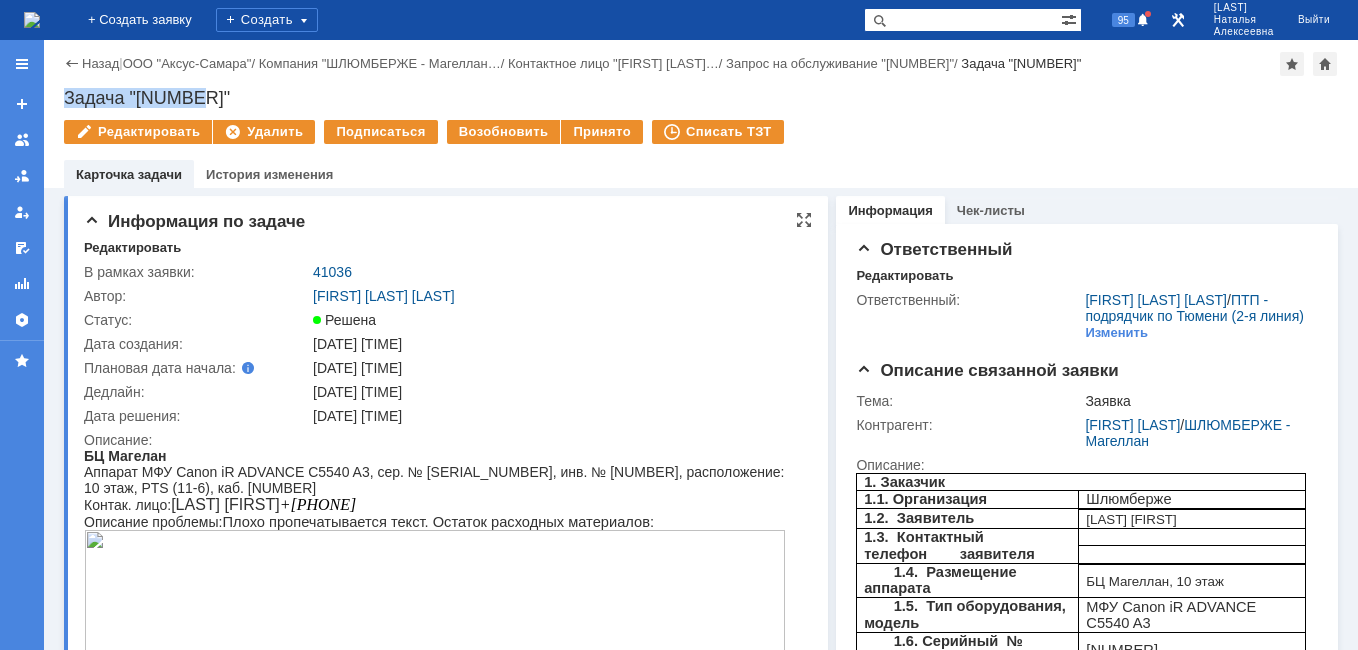 copy on "Задача "28376"" 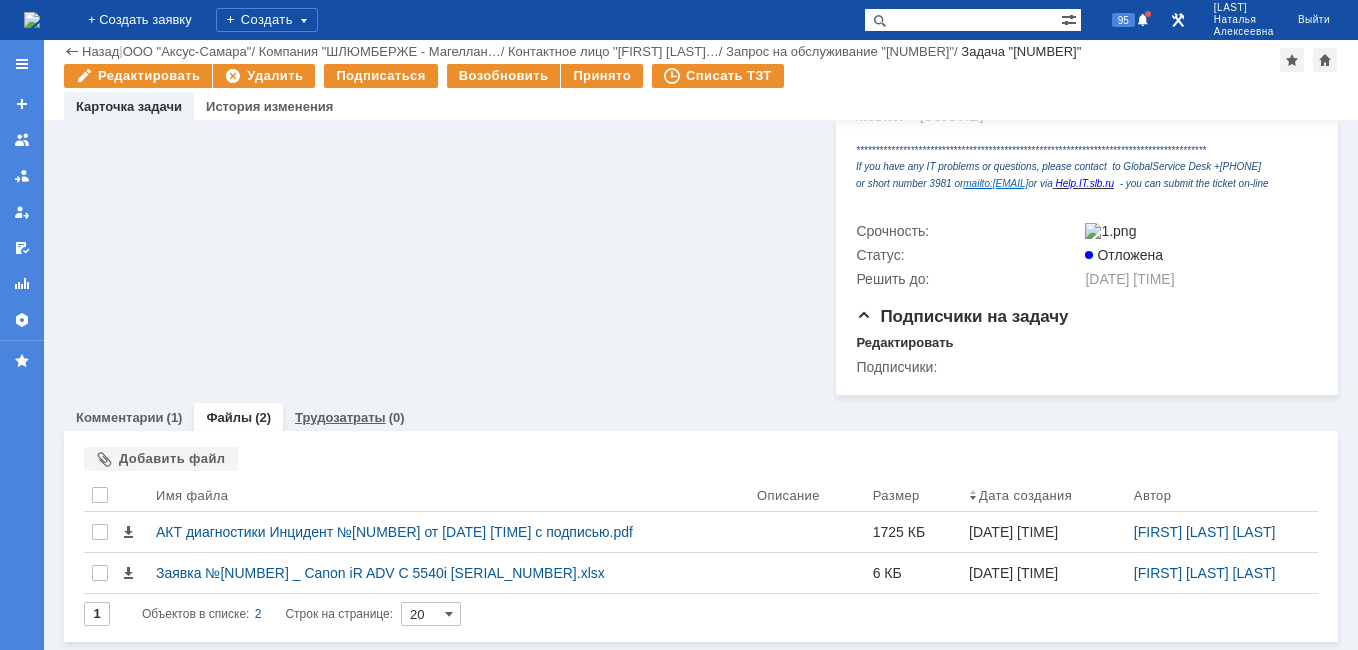 scroll, scrollTop: 710, scrollLeft: 0, axis: vertical 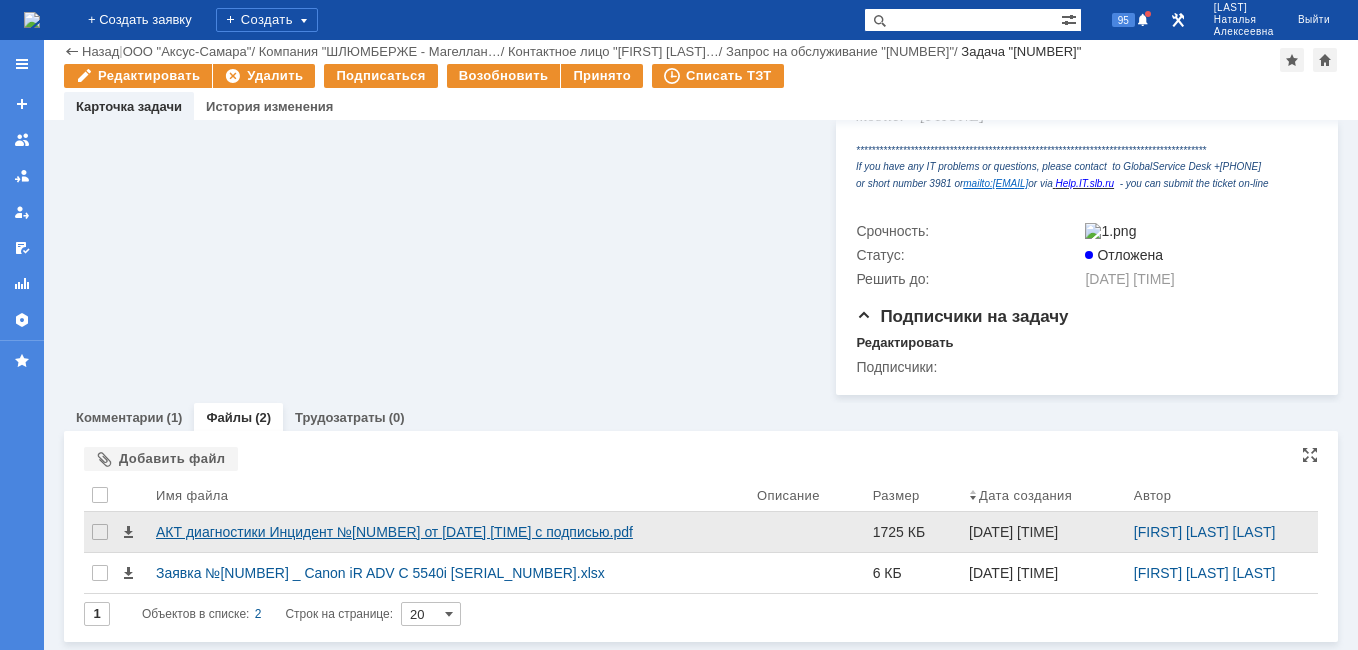 click on "АКТ диагностики Инцидент №28376 от 29.07.2025 17_24_16 с подписью.pdf" at bounding box center [448, 532] 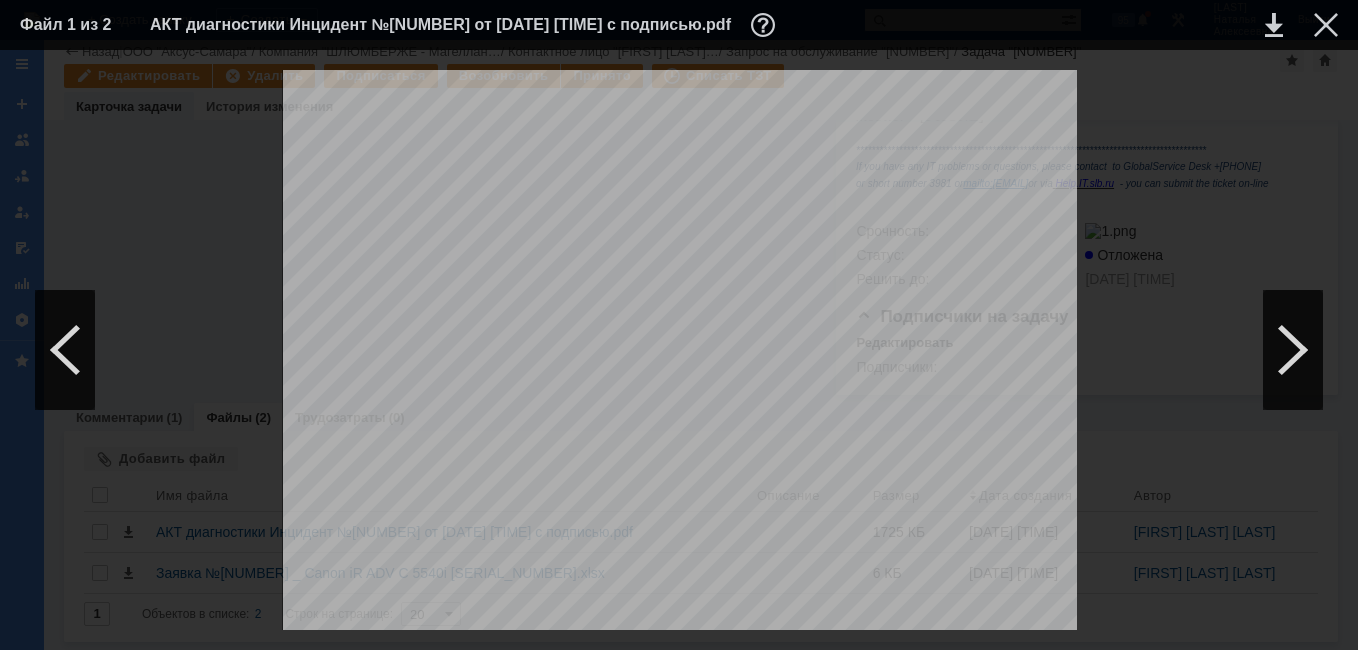 scroll, scrollTop: 0, scrollLeft: 0, axis: both 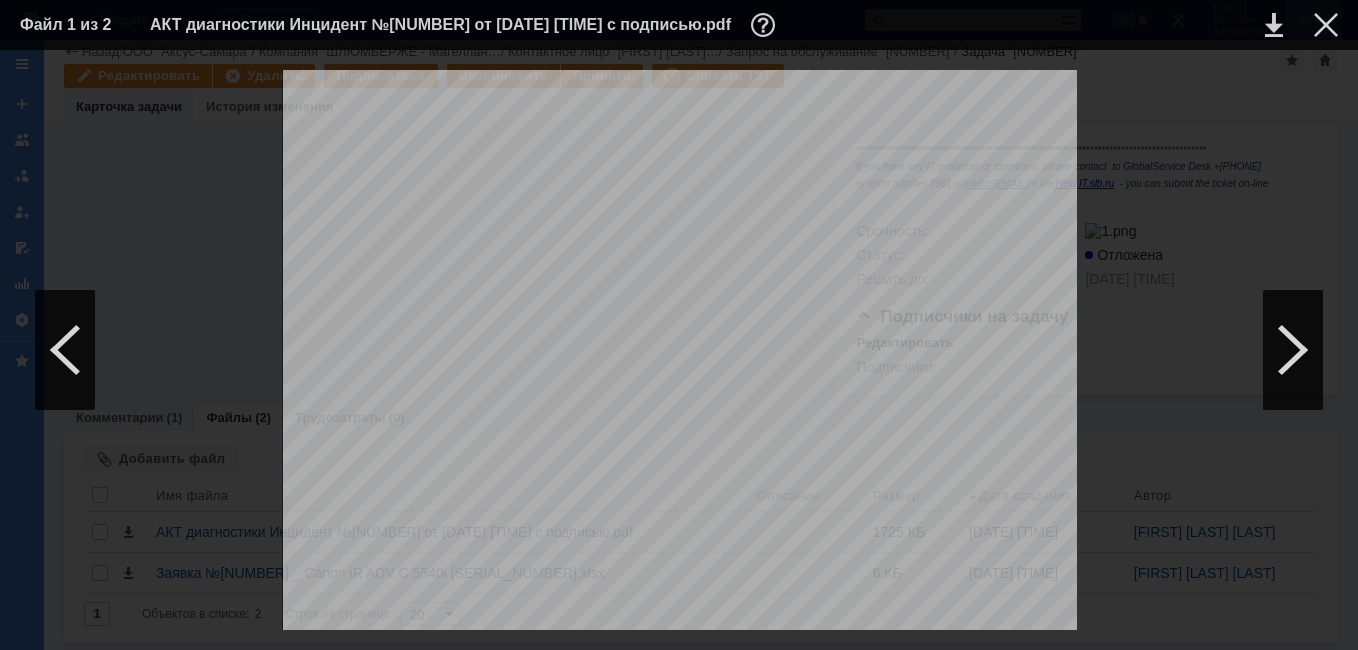 click at bounding box center [1326, 25] 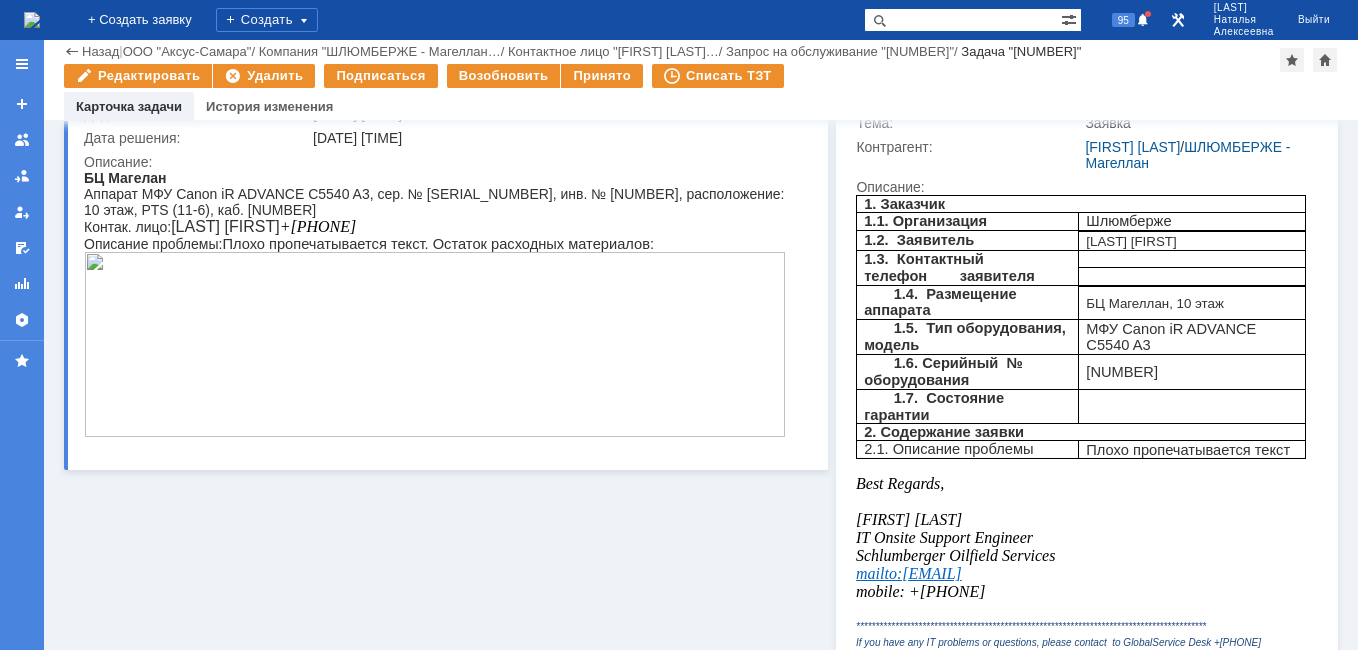 scroll, scrollTop: 0, scrollLeft: 0, axis: both 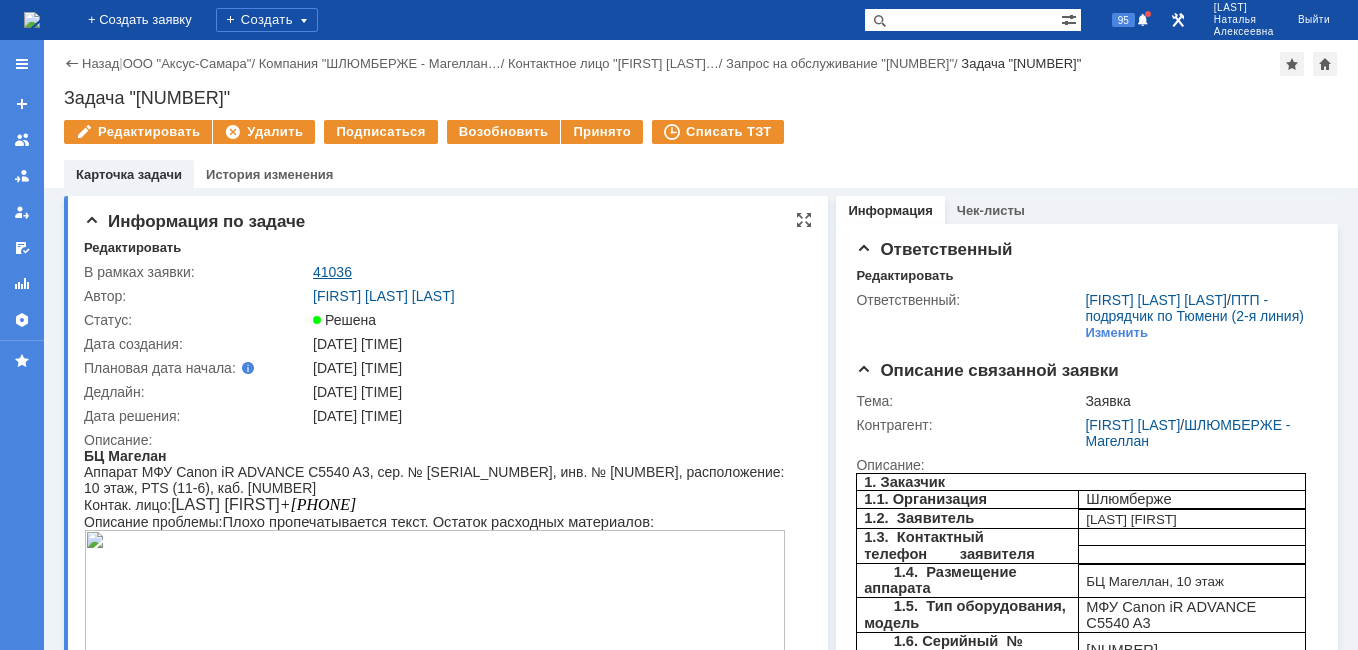 click on "41036" at bounding box center (332, 272) 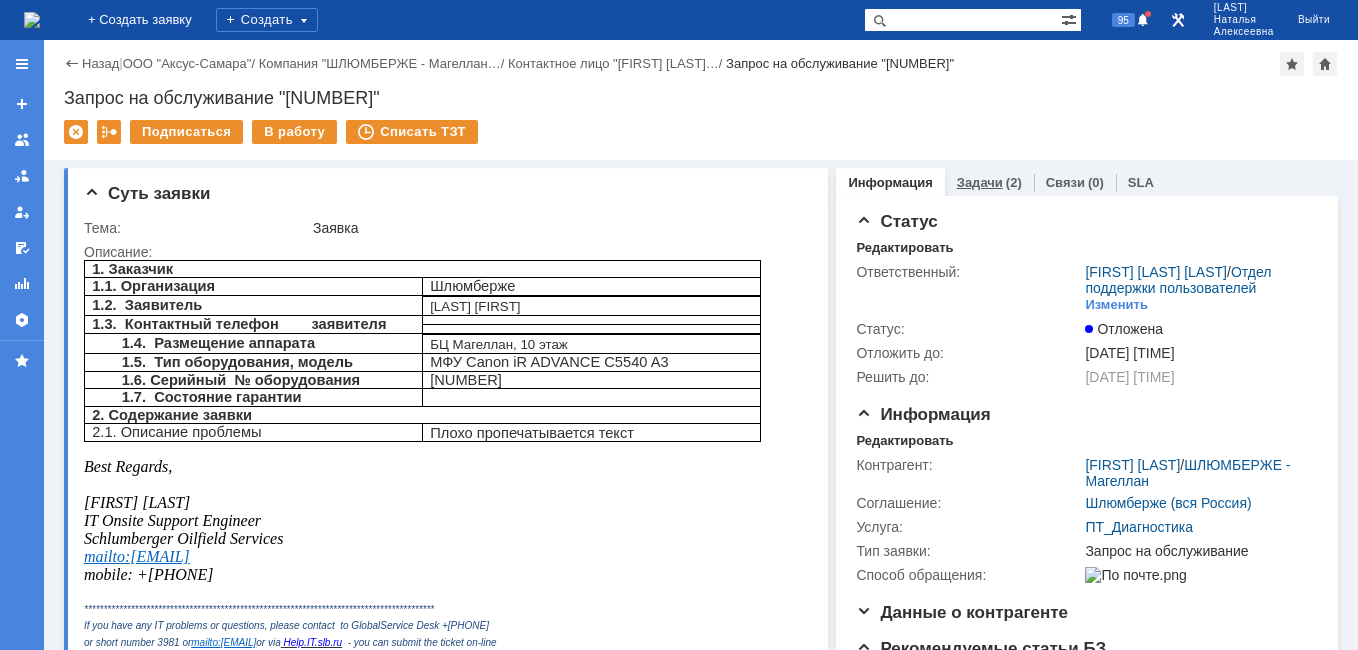 scroll, scrollTop: 0, scrollLeft: 0, axis: both 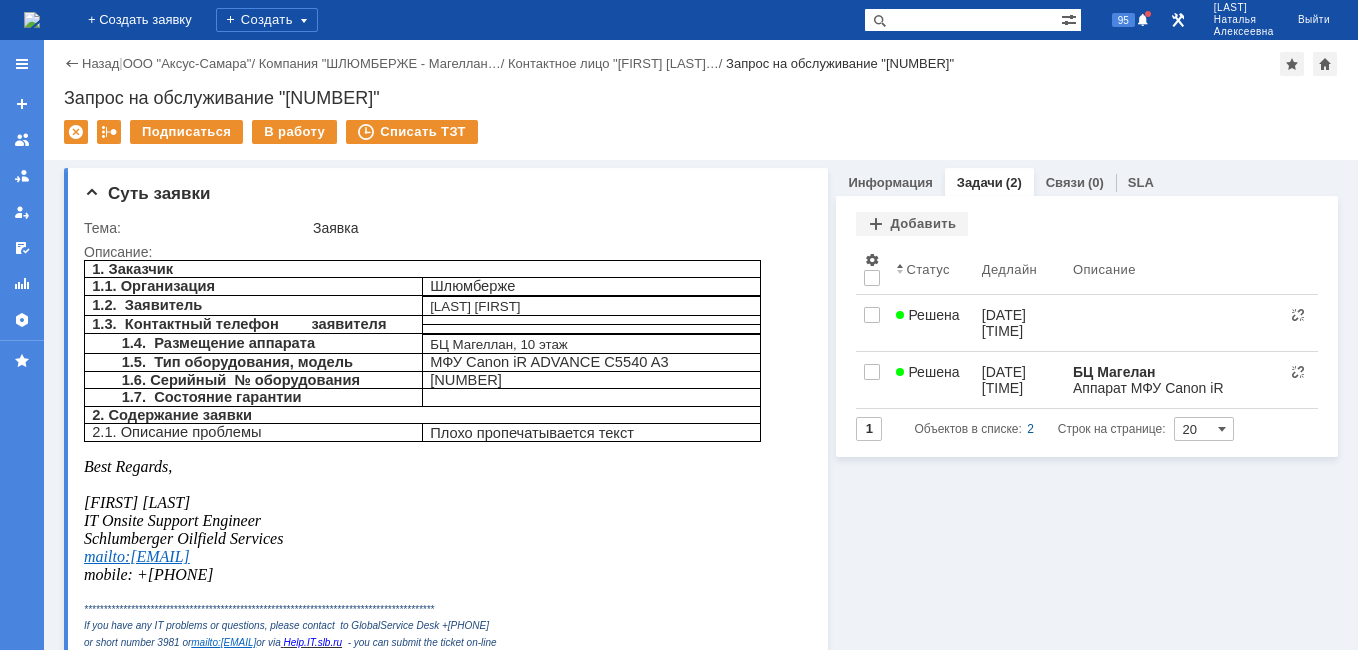 click on "01.08.2025 16:04" at bounding box center [1006, 380] 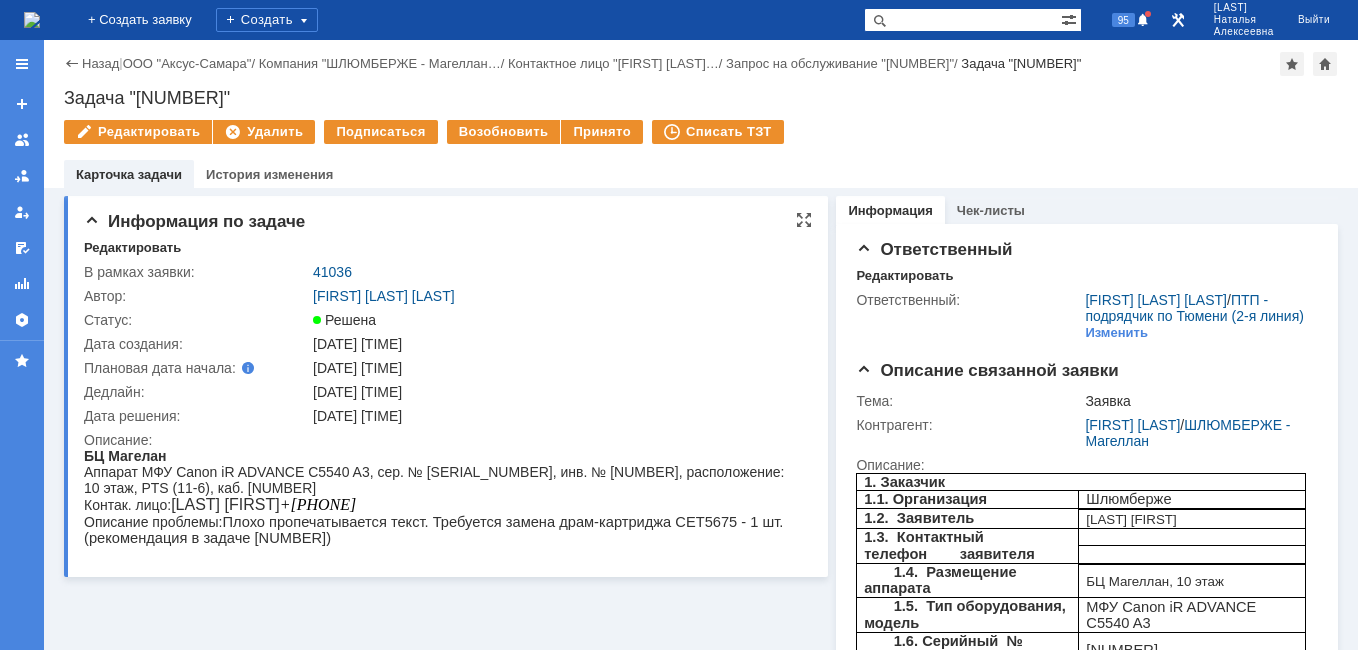 scroll, scrollTop: 0, scrollLeft: 0, axis: both 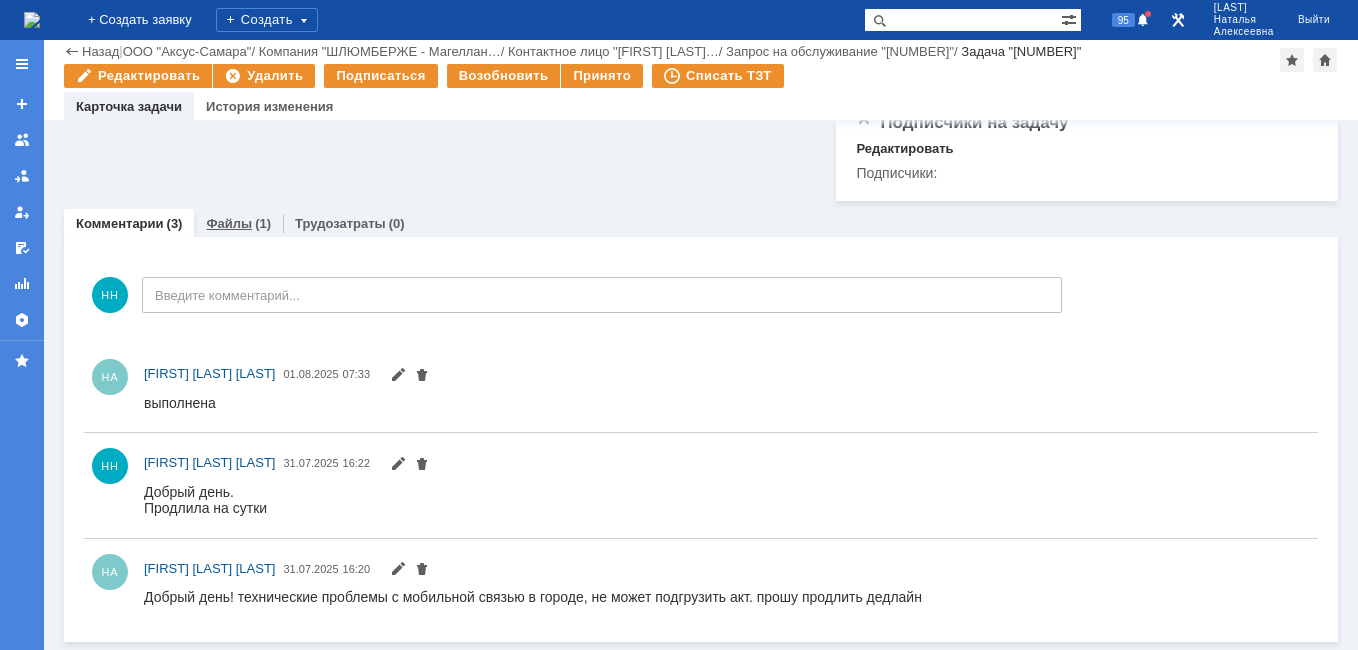 click on "Файлы" at bounding box center (229, 223) 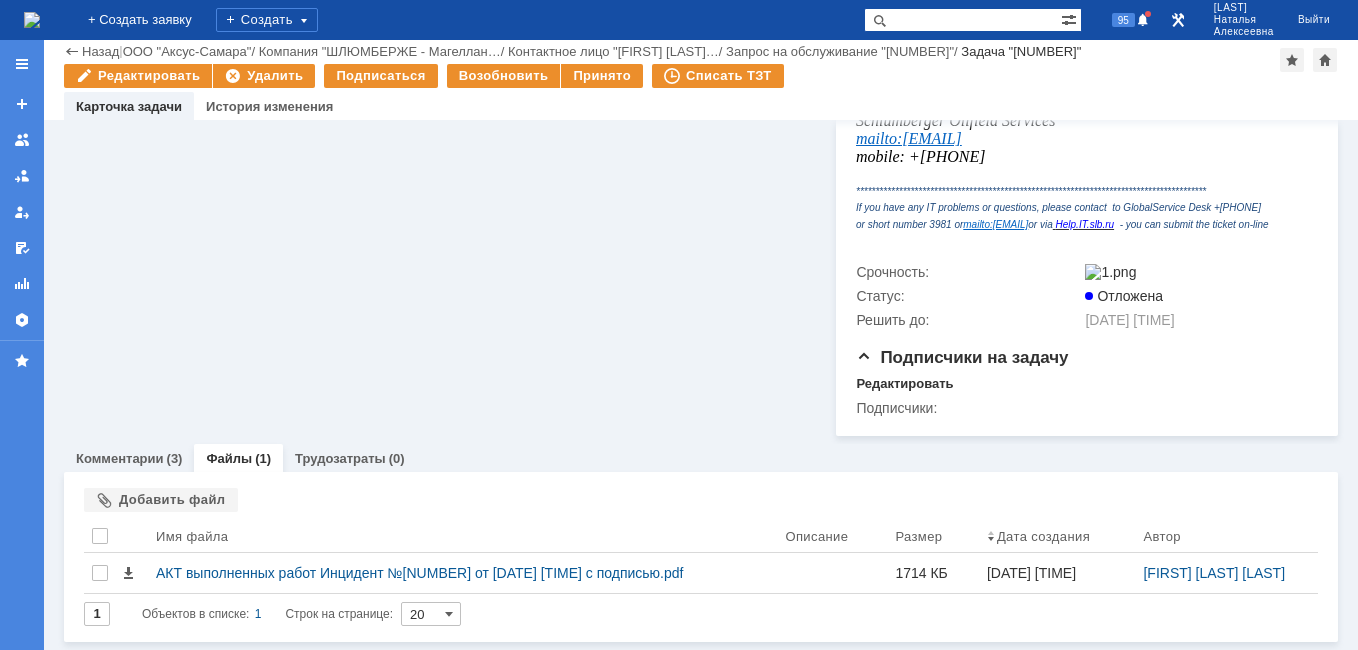 scroll, scrollTop: 669, scrollLeft: 0, axis: vertical 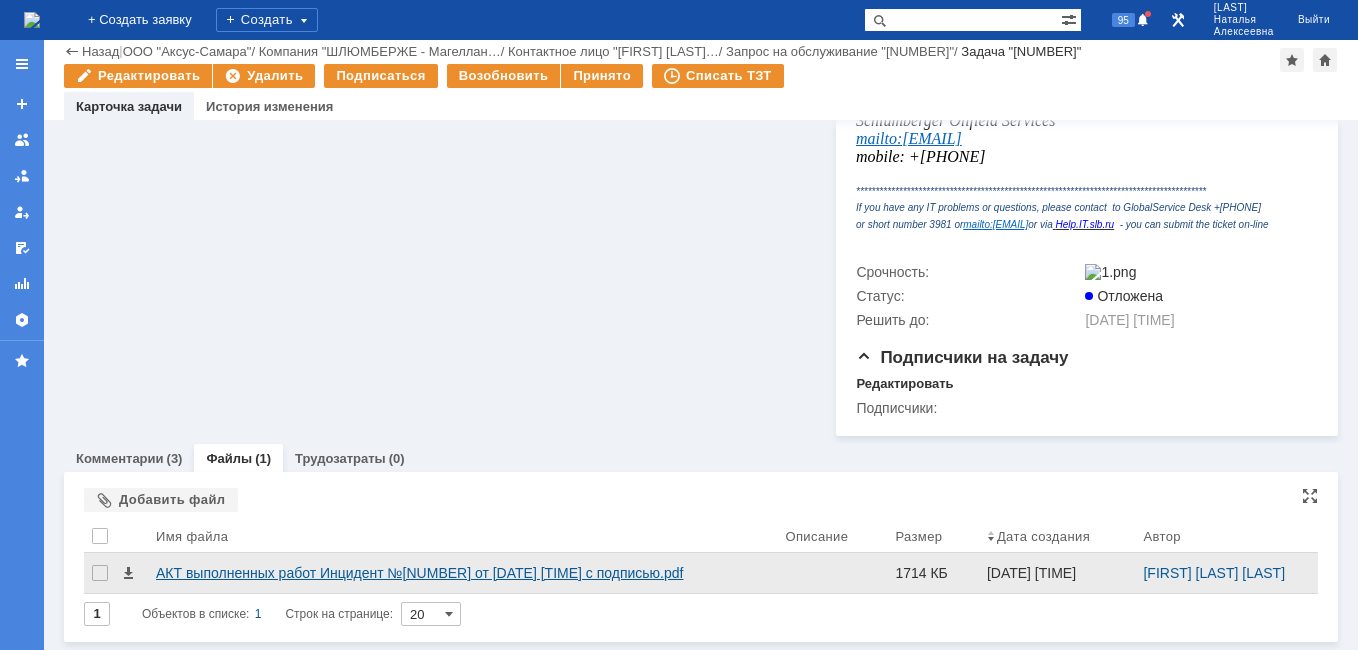 click on "АКТ выполненных работ Инцидент №28394 от 31.07.2025 18_04_42 с подписью.pdf" at bounding box center [462, 573] 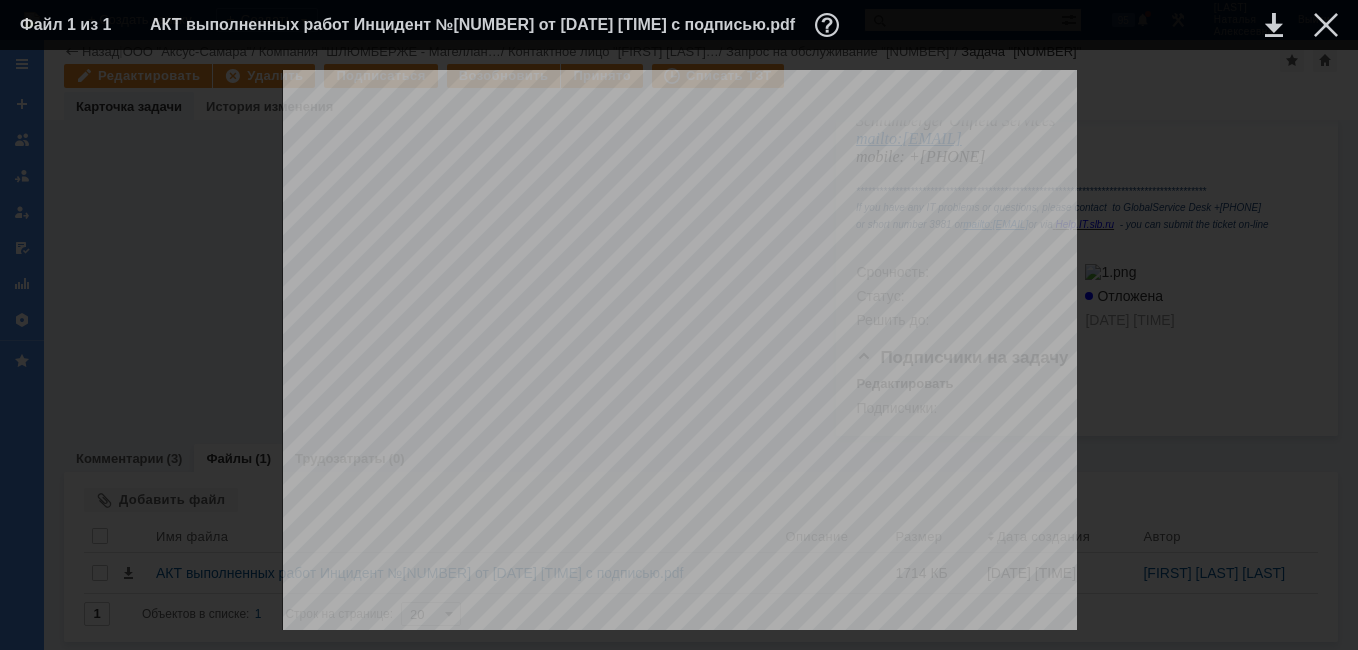 scroll, scrollTop: 0, scrollLeft: 0, axis: both 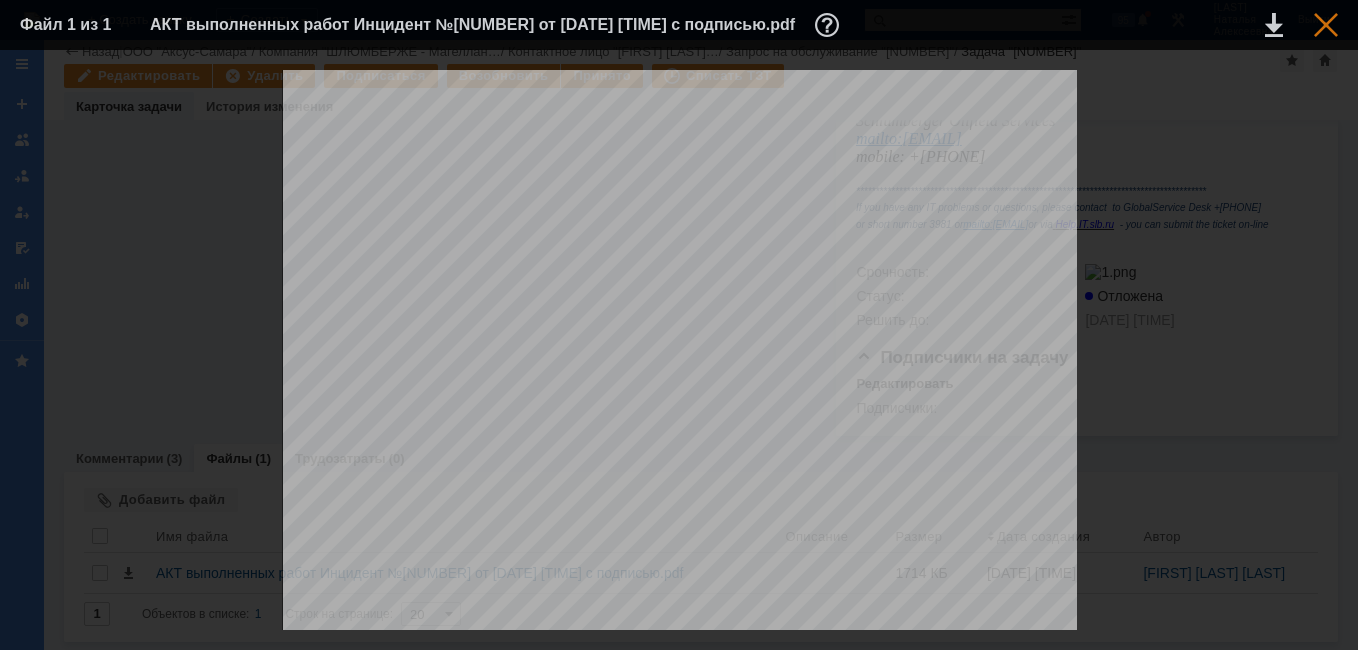 click at bounding box center [1326, 25] 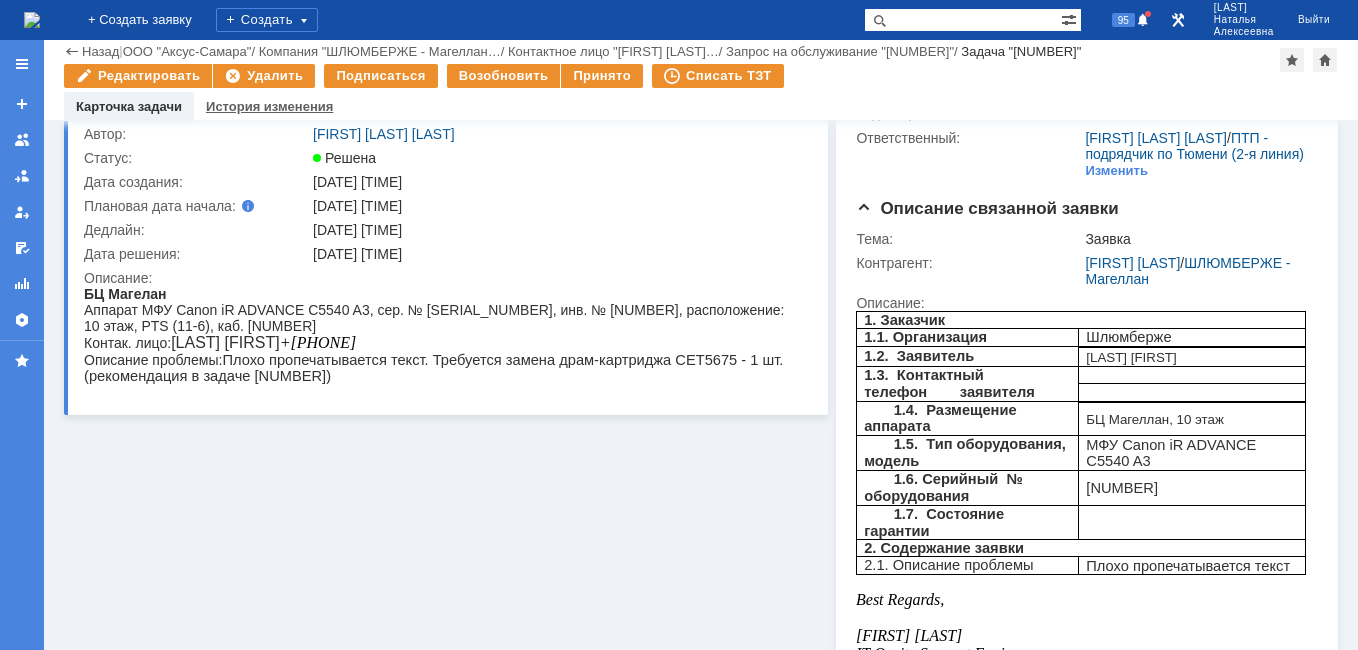 scroll, scrollTop: 0, scrollLeft: 0, axis: both 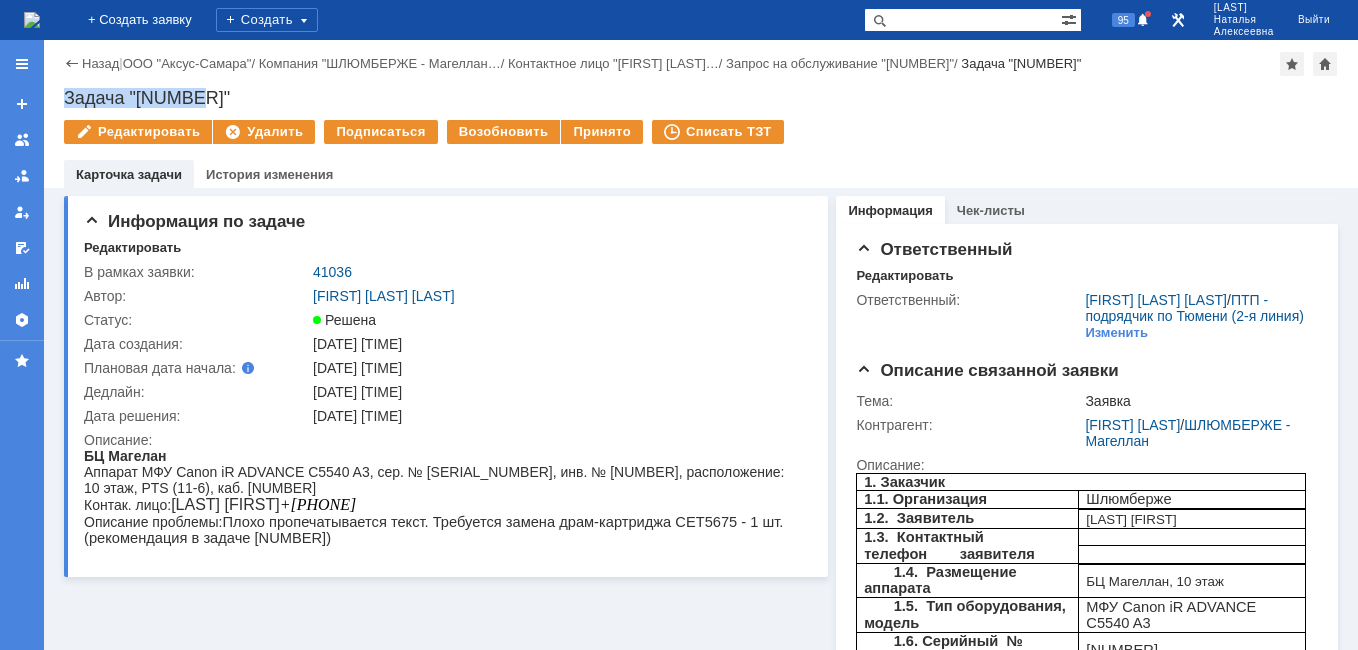 drag, startPoint x: 190, startPoint y: 95, endPoint x: 58, endPoint y: 83, distance: 132.54433 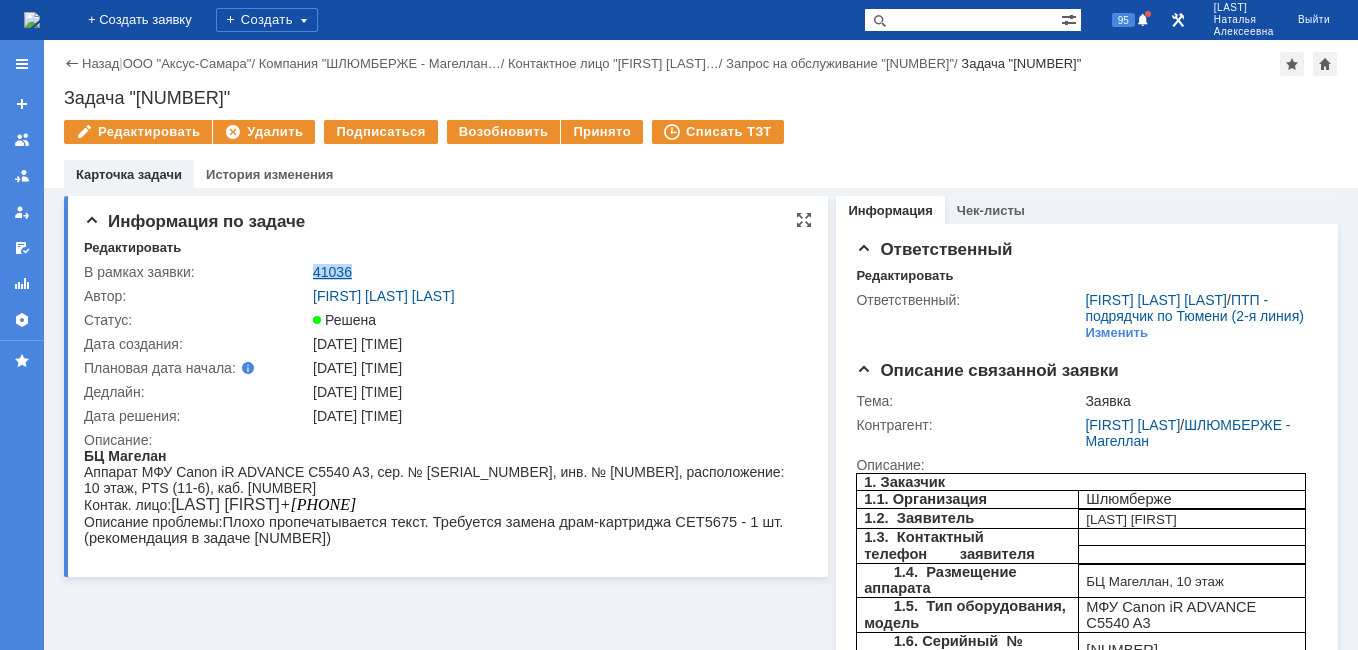 drag, startPoint x: 371, startPoint y: 270, endPoint x: 313, endPoint y: 274, distance: 58.137768 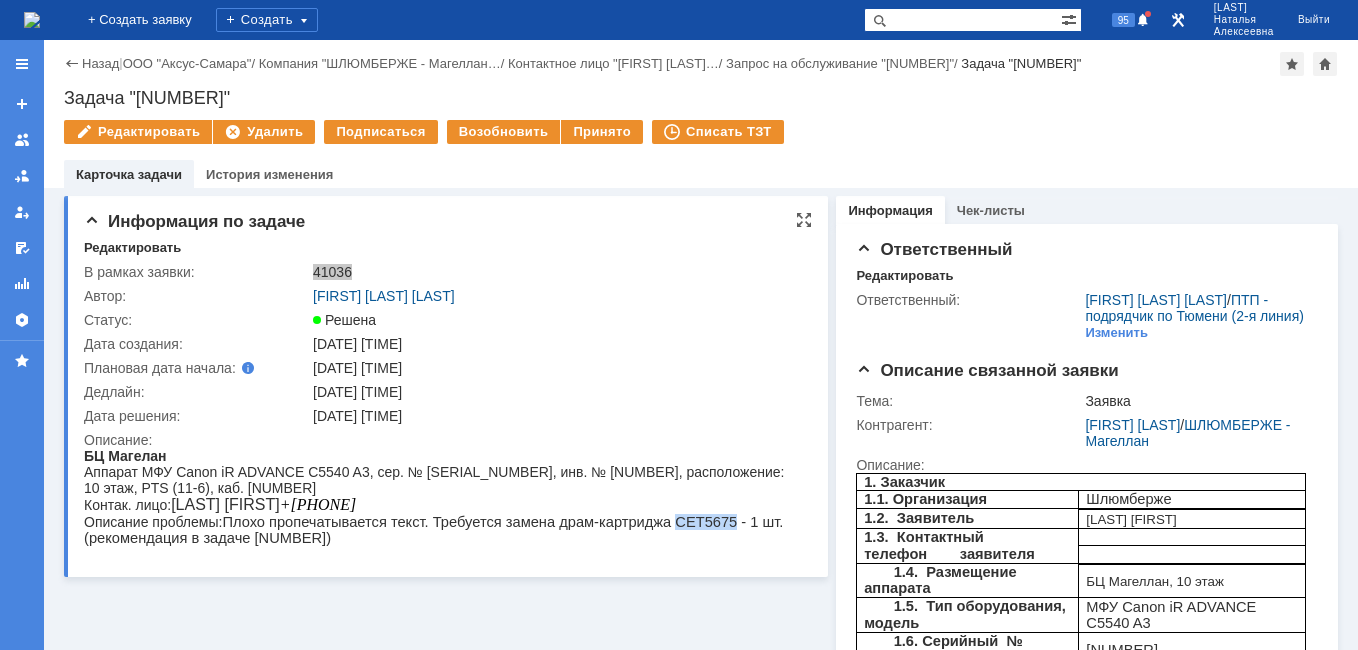 drag, startPoint x: 685, startPoint y: 528, endPoint x: 638, endPoint y: 525, distance: 47.095646 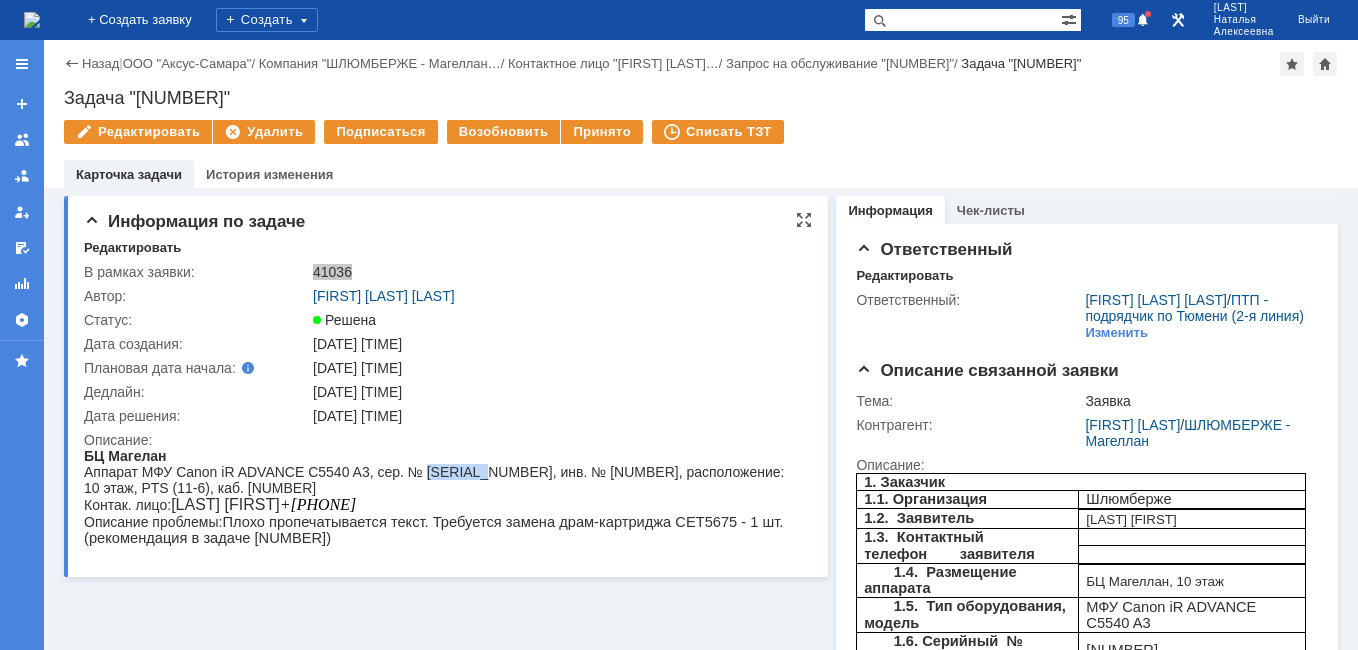 drag, startPoint x: 485, startPoint y: 470, endPoint x: 419, endPoint y: 475, distance: 66.189125 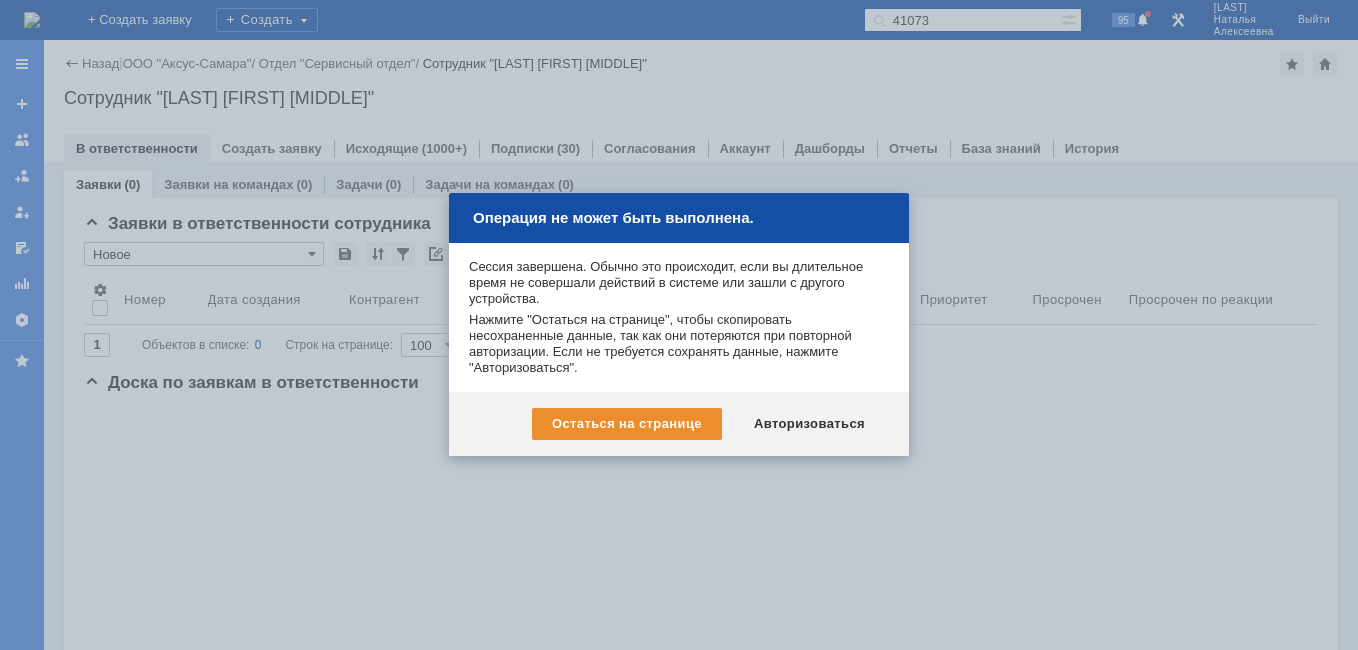 scroll, scrollTop: 0, scrollLeft: 0, axis: both 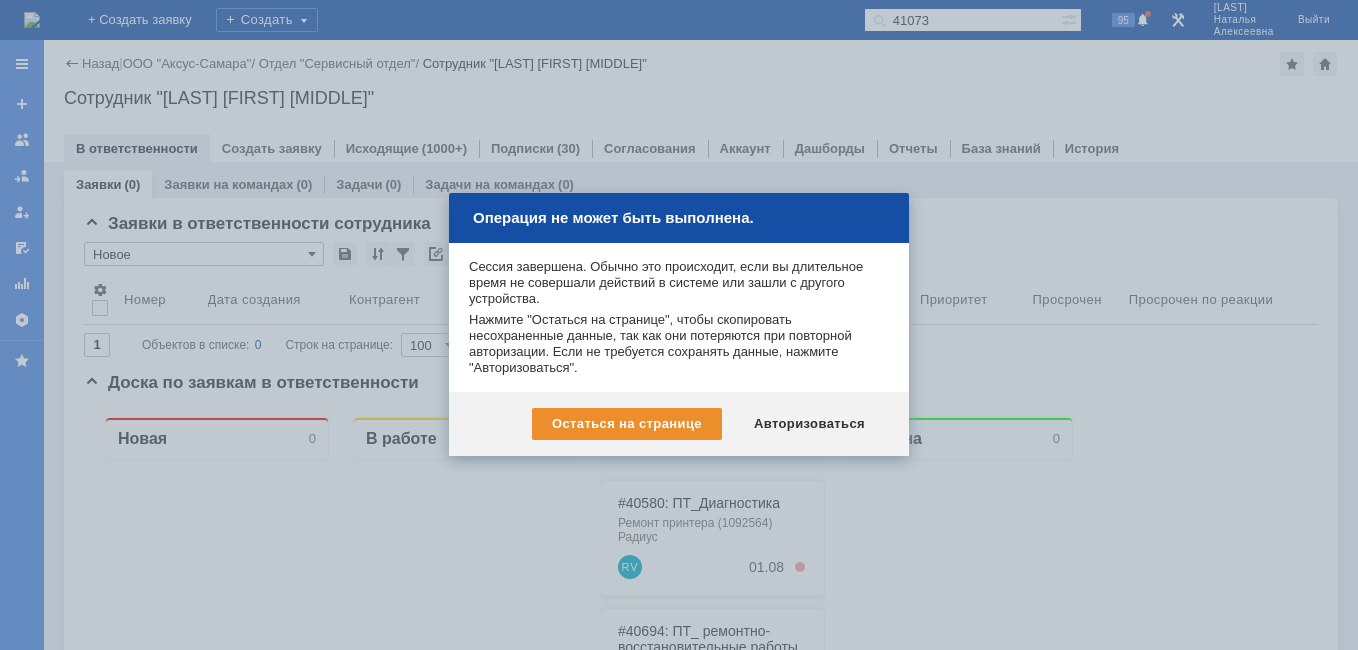 drag, startPoint x: 0, startPoint y: 0, endPoint x: 942, endPoint y: 18, distance: 942.17194 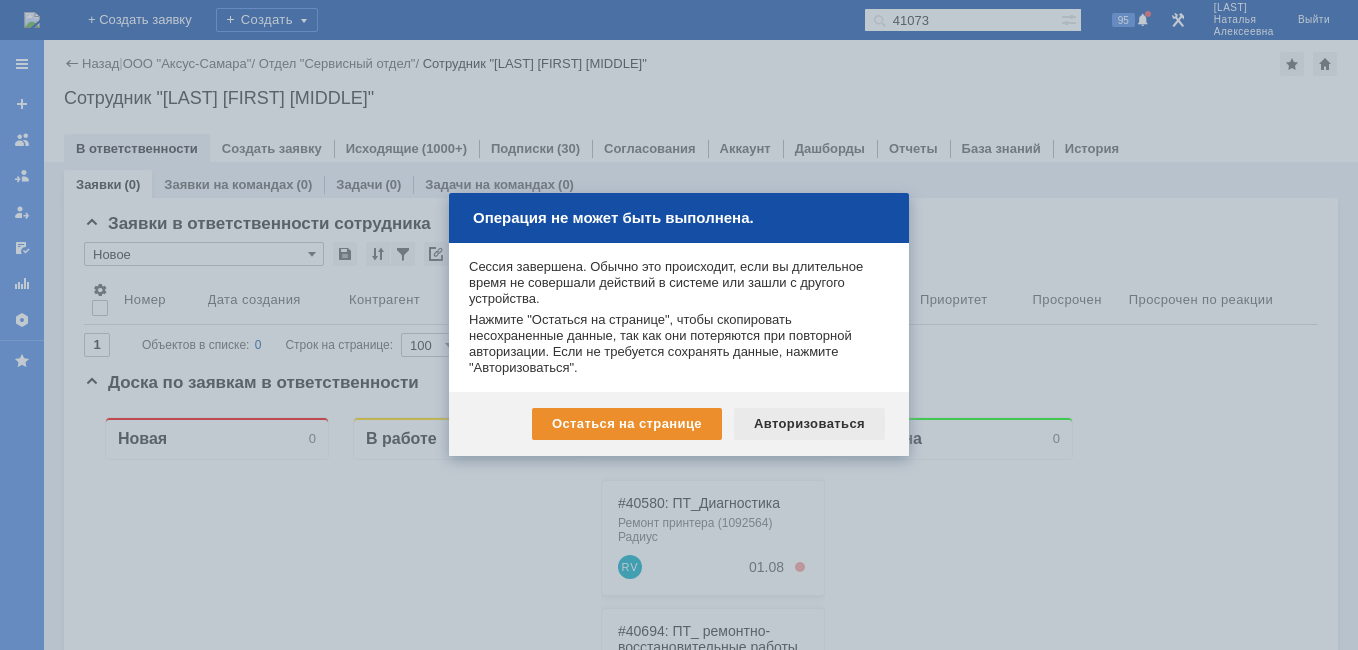 click on "Авторизоваться" at bounding box center (809, 424) 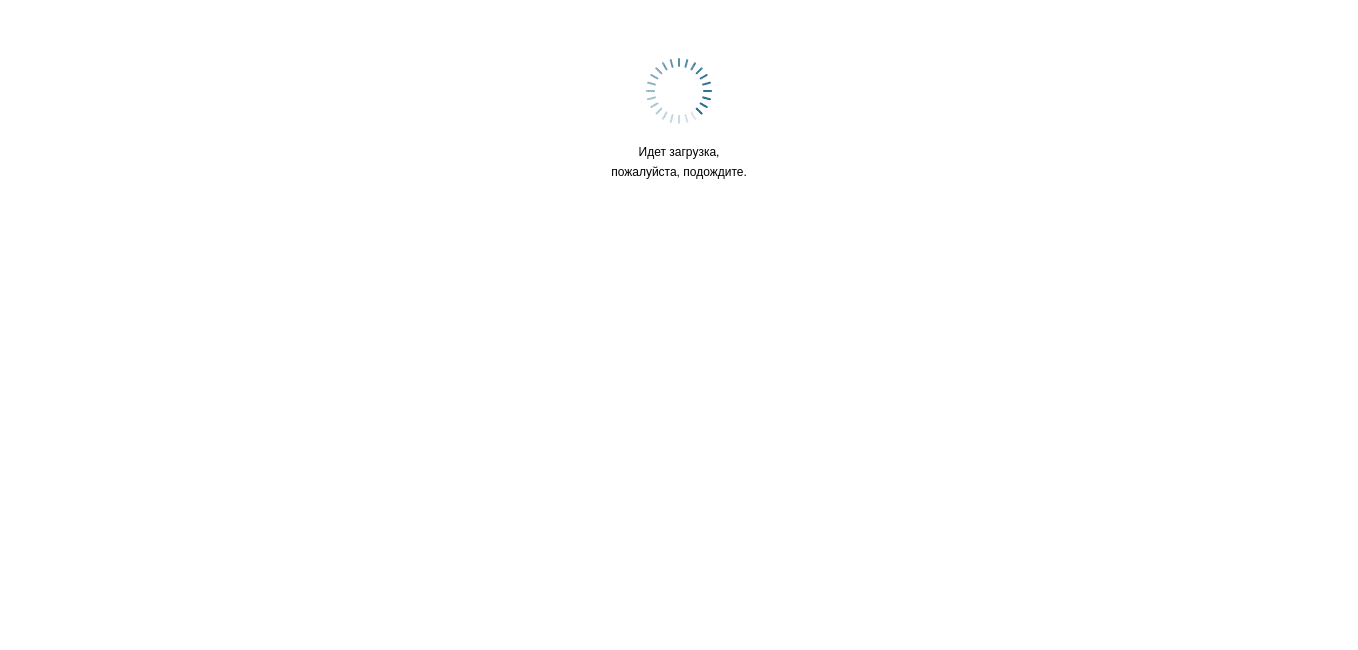 scroll, scrollTop: 0, scrollLeft: 0, axis: both 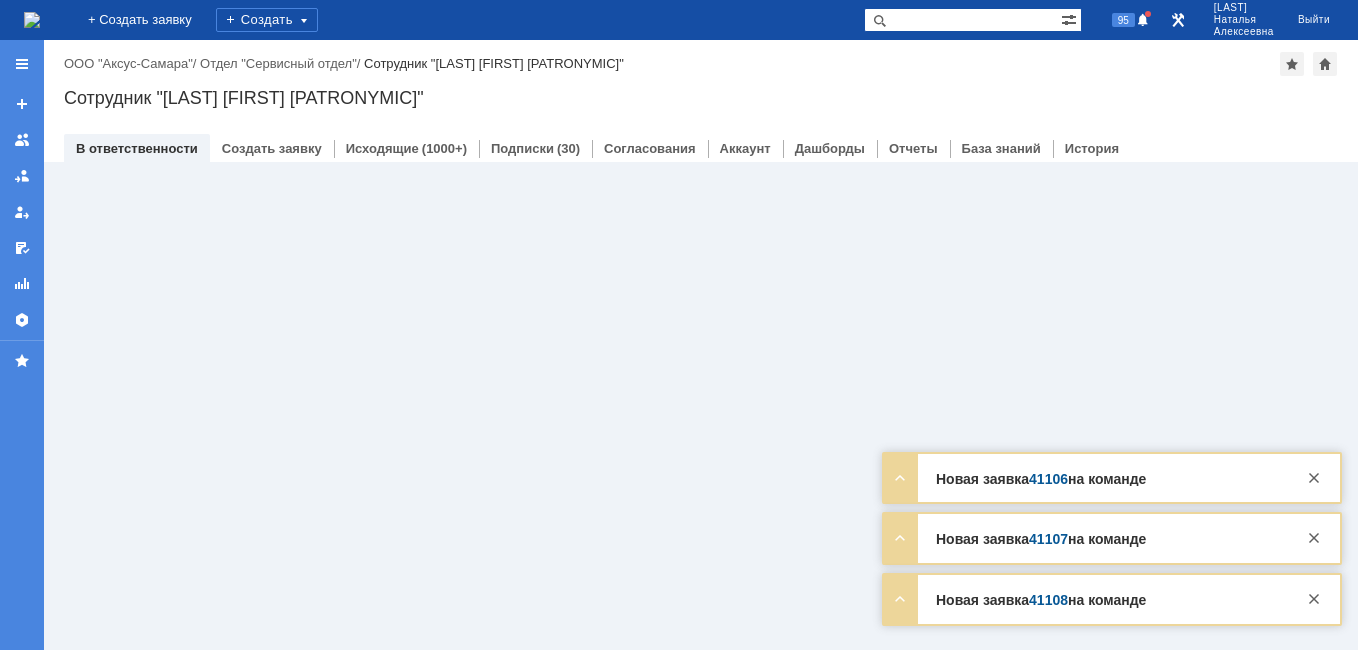 click at bounding box center [962, 20] 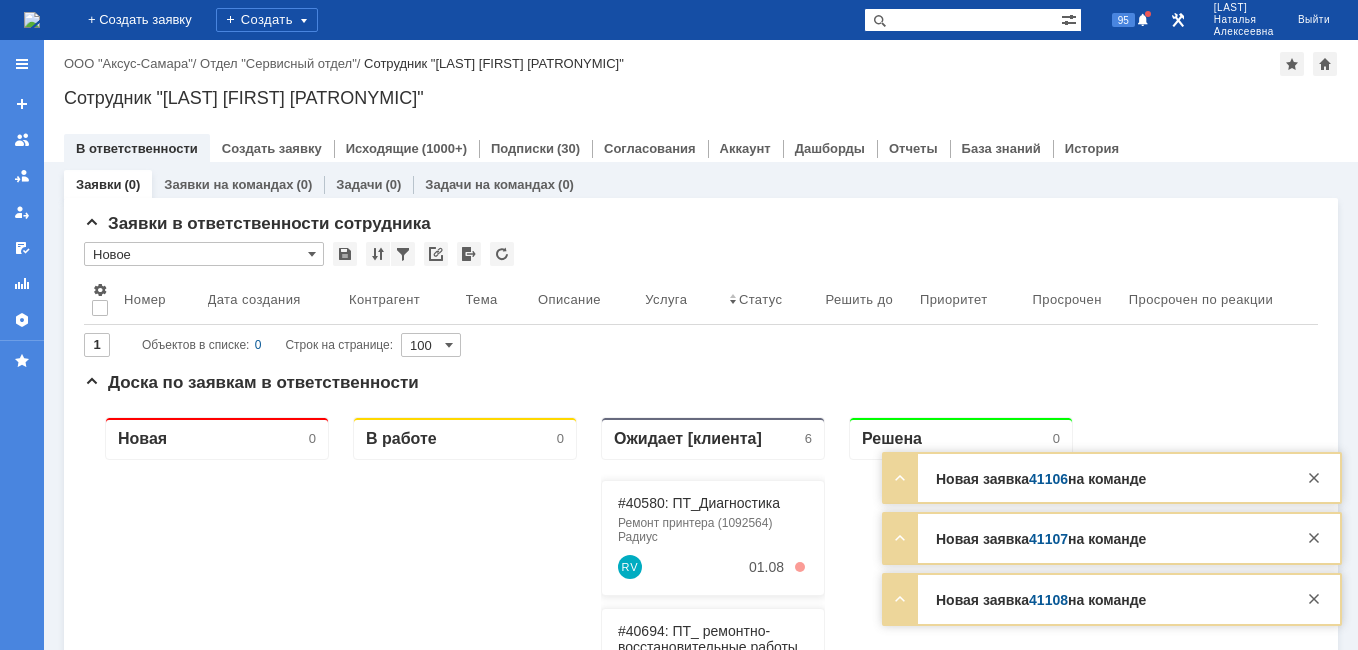 scroll, scrollTop: 0, scrollLeft: 0, axis: both 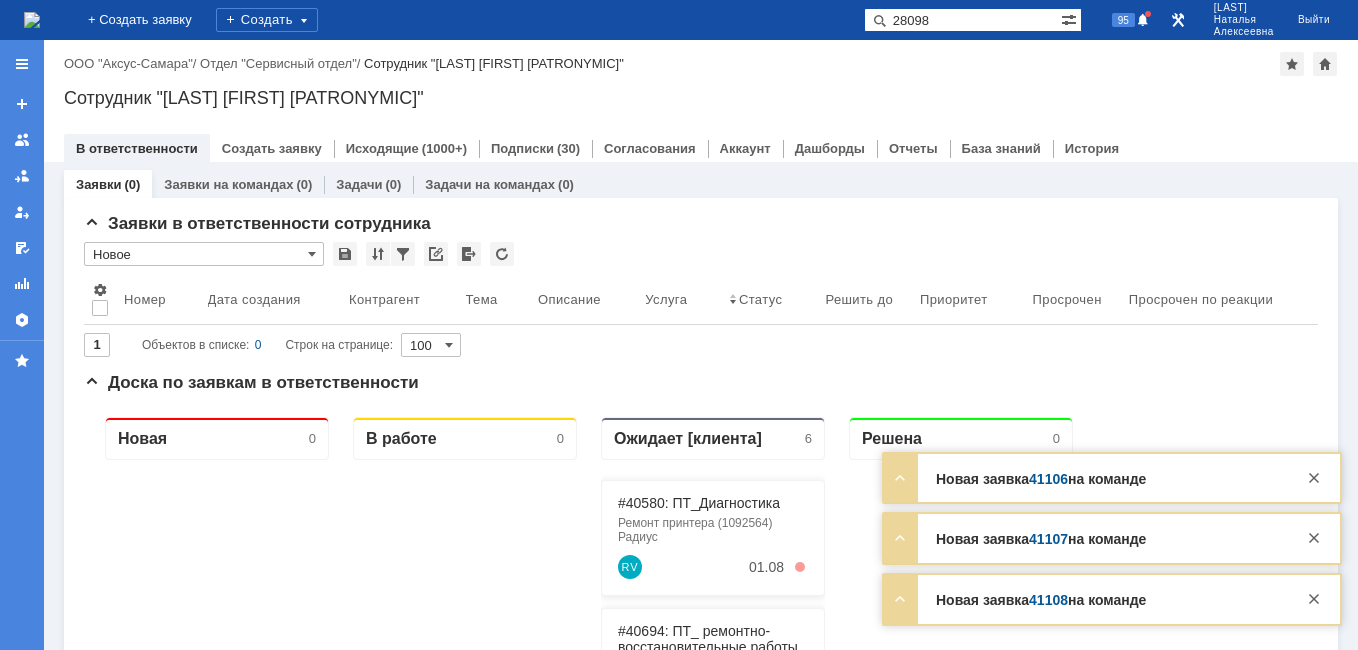 type on "28098" 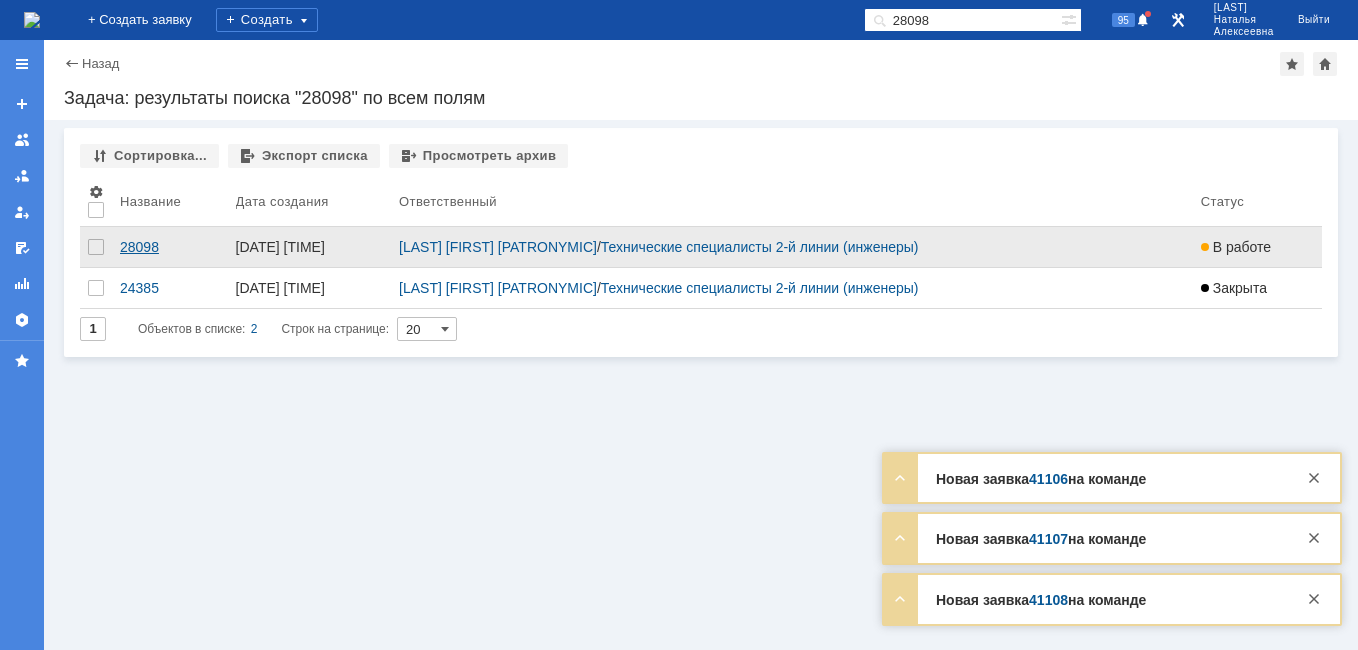 click on "28098" at bounding box center [170, 247] 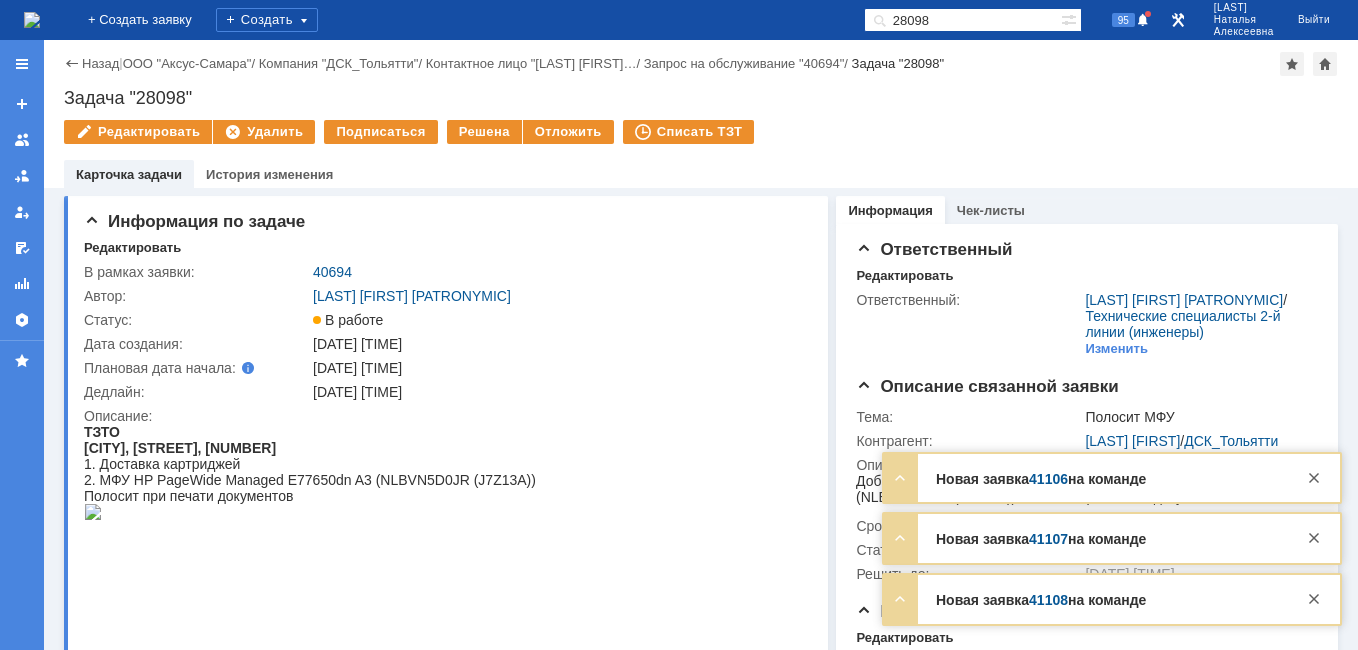 scroll, scrollTop: 0, scrollLeft: 0, axis: both 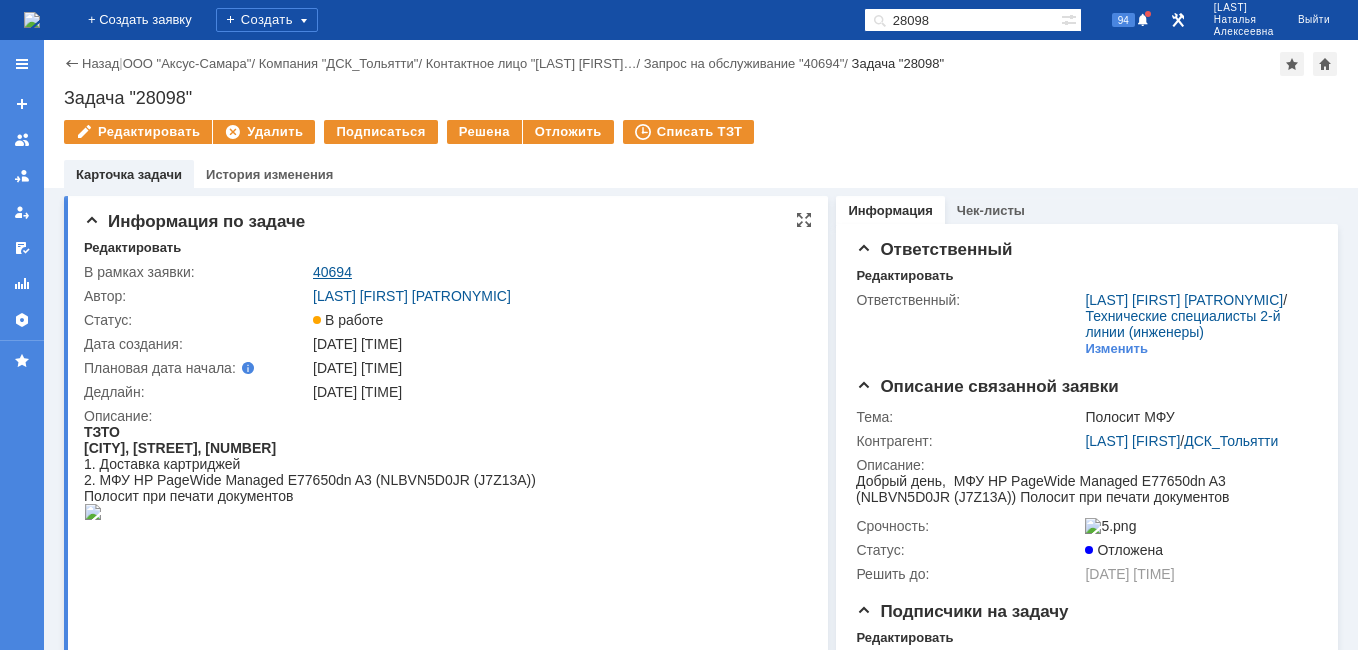 click on "40694" at bounding box center [332, 272] 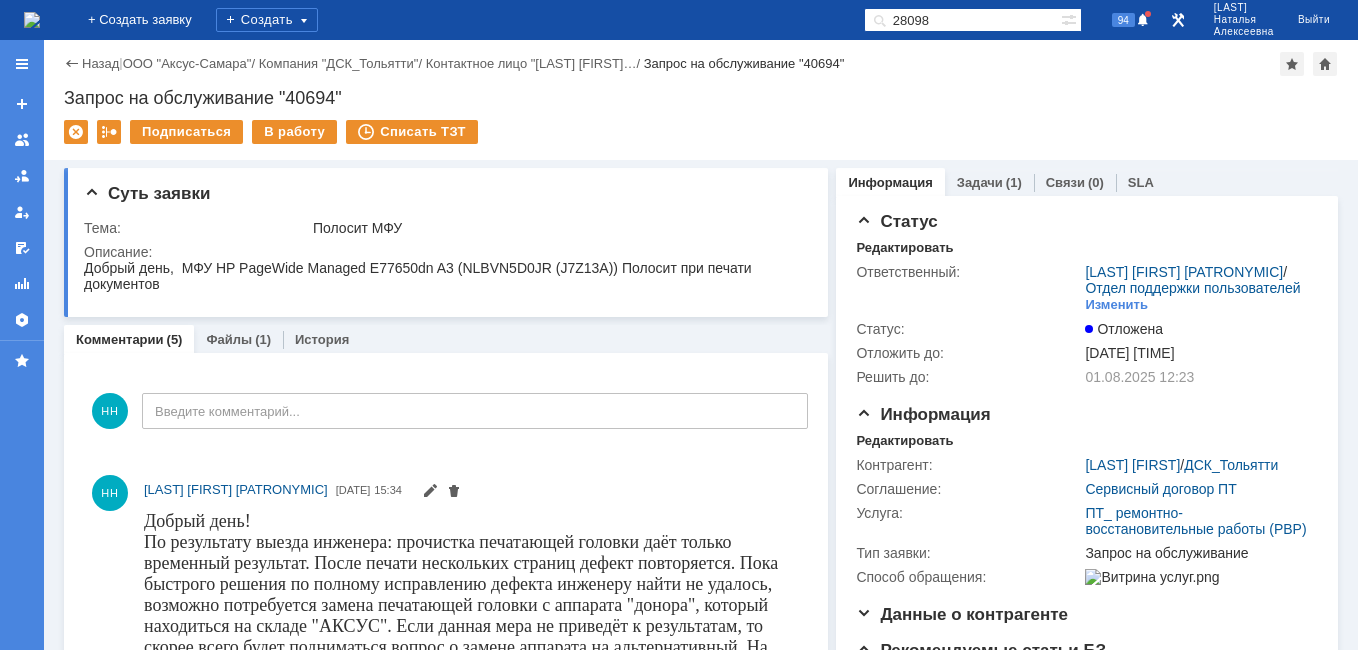 scroll, scrollTop: 0, scrollLeft: 0, axis: both 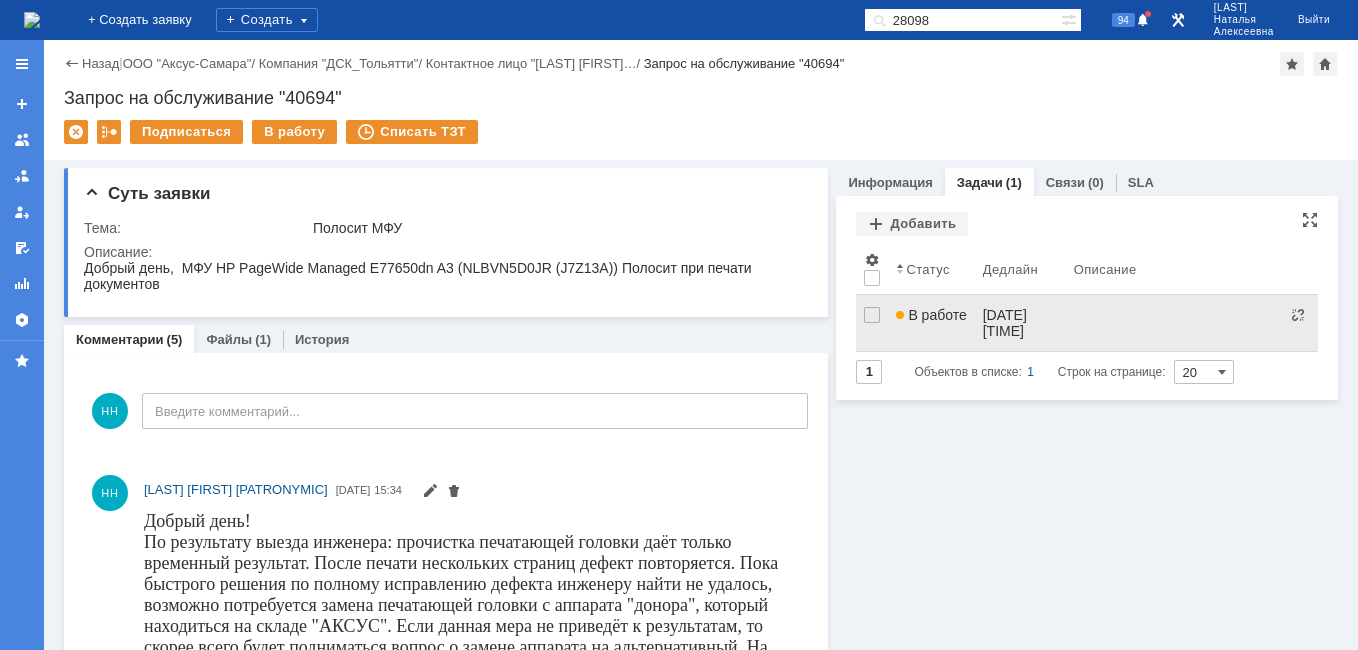 click on "В работе" at bounding box center [931, 315] 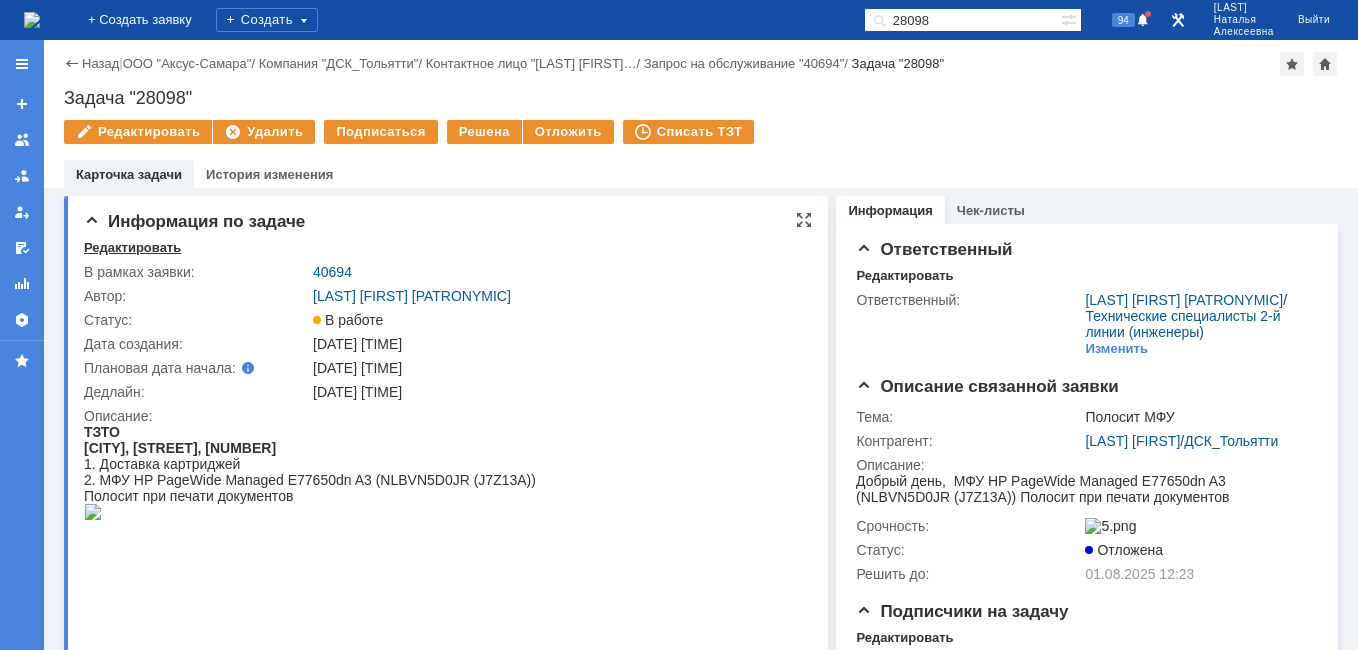scroll, scrollTop: 0, scrollLeft: 0, axis: both 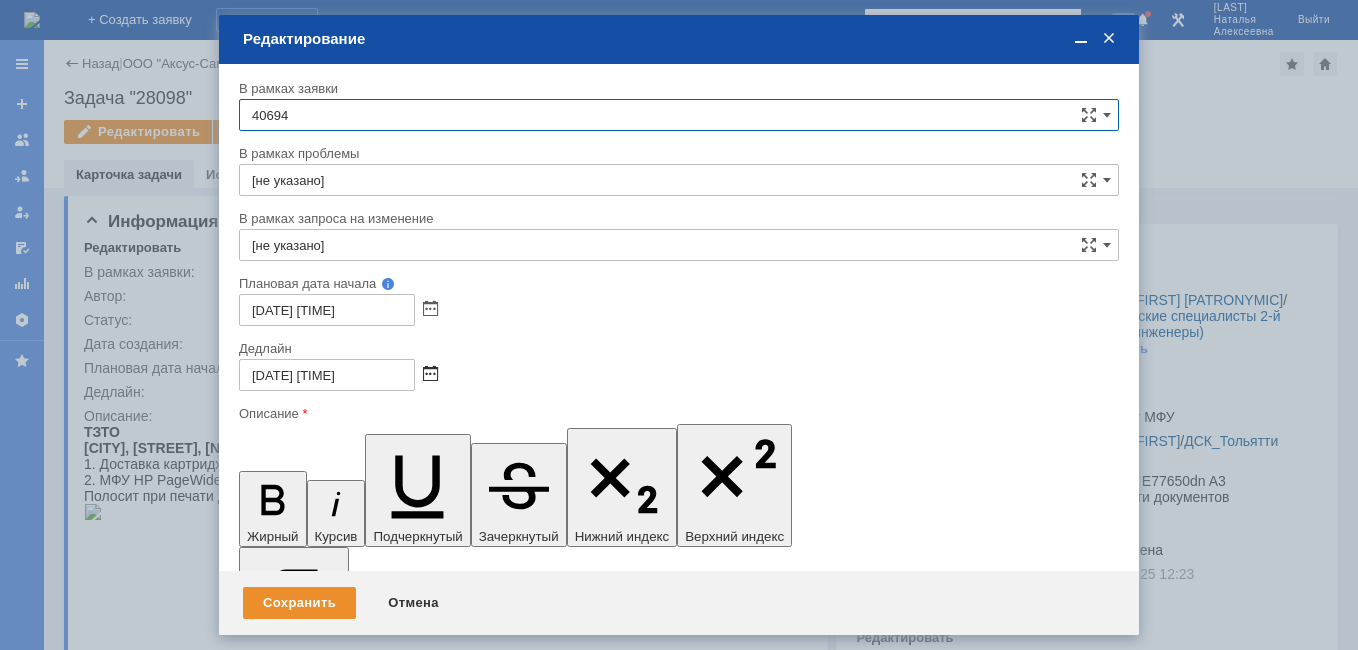click at bounding box center [430, 375] 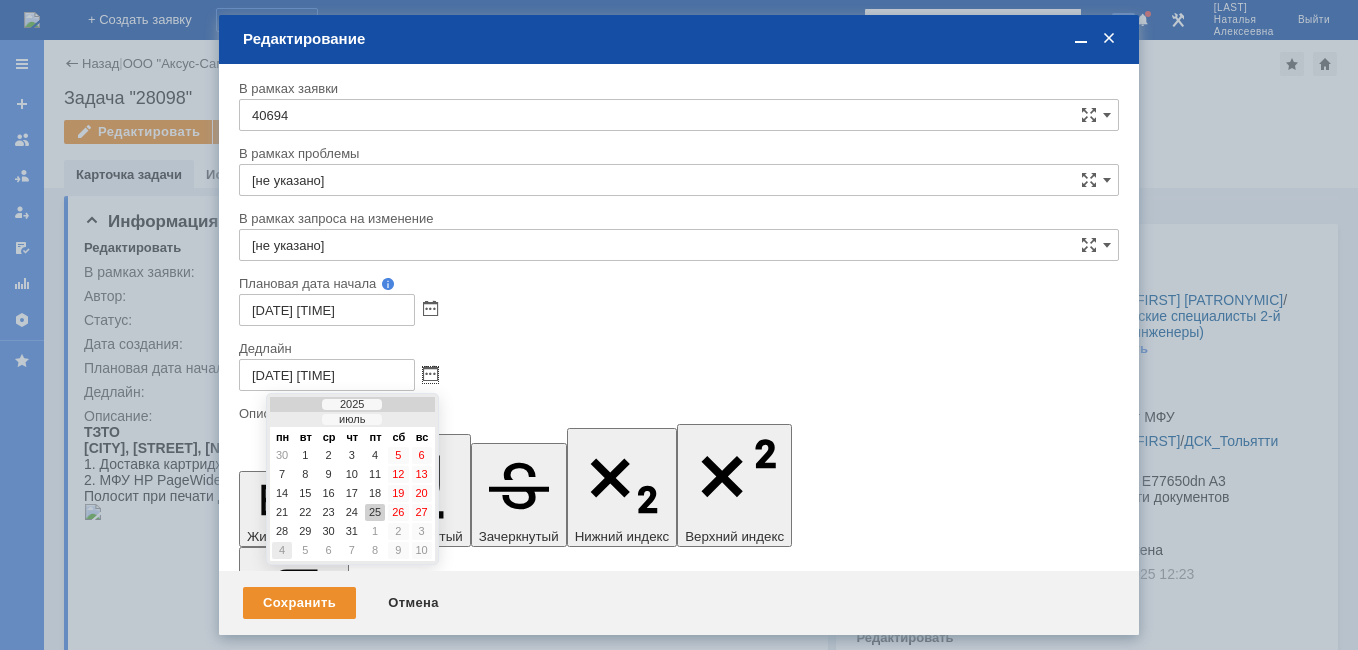 click on "4" at bounding box center [282, 550] 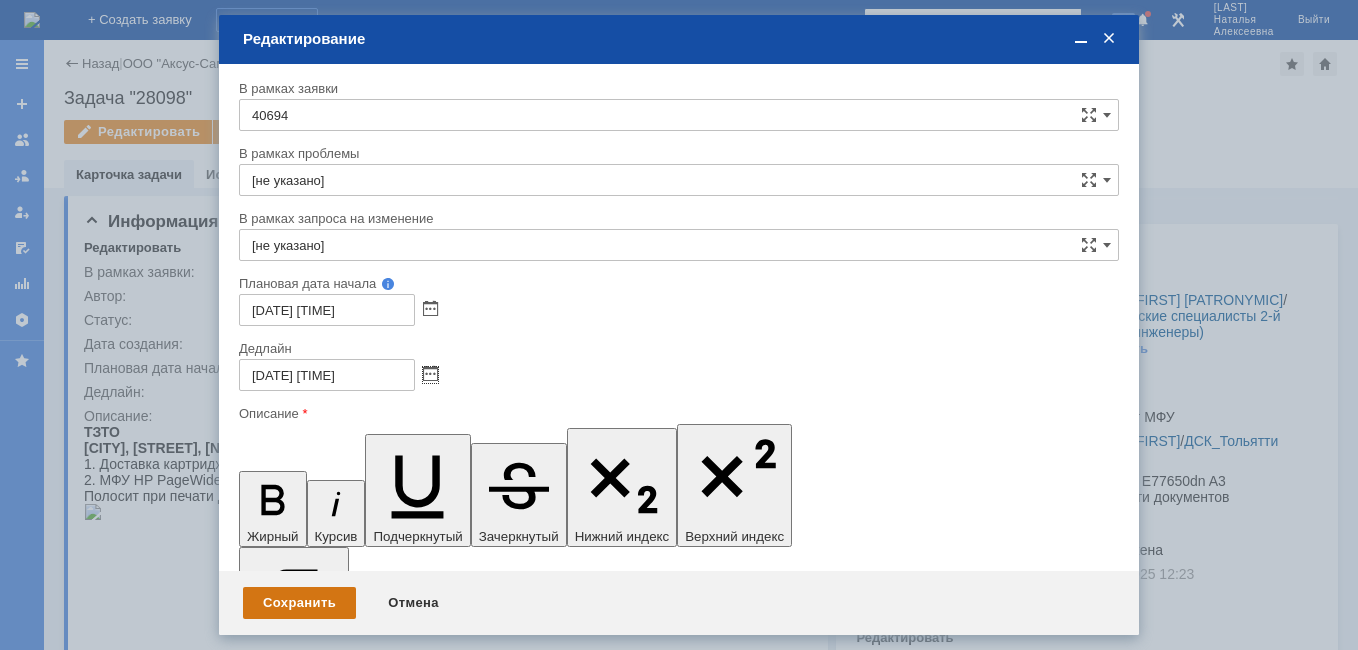 click on "Сохранить" at bounding box center (299, 603) 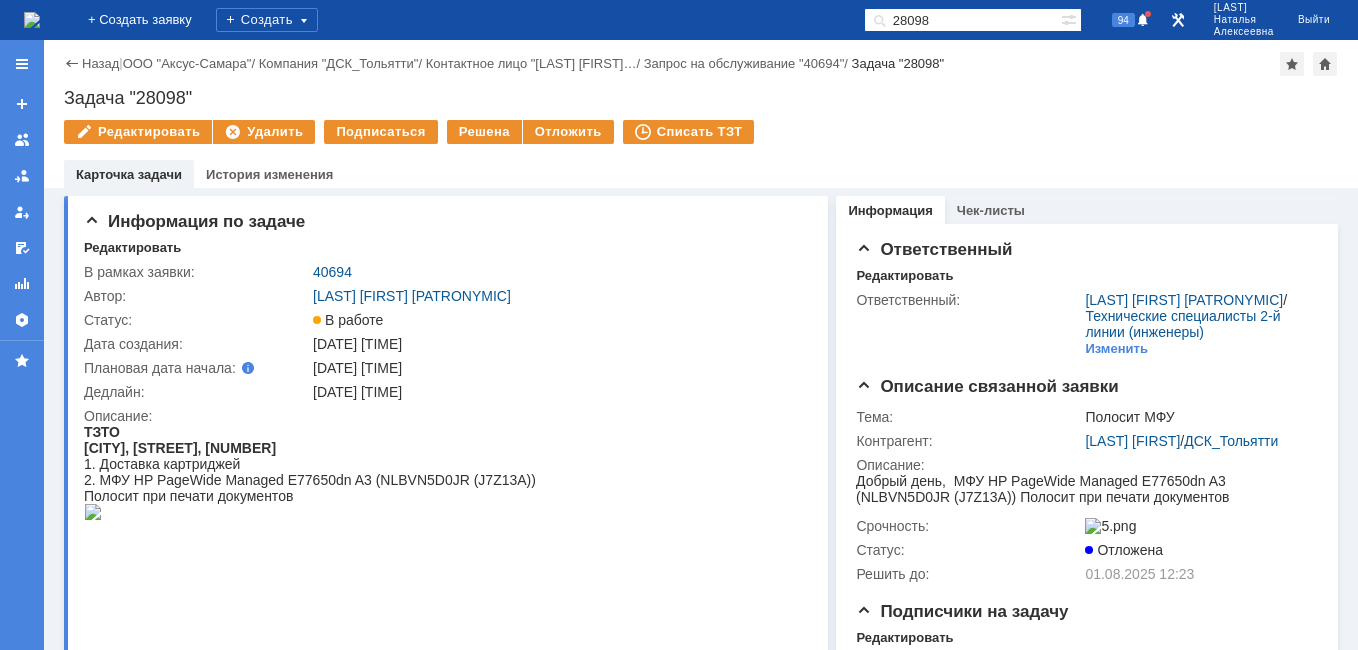 scroll, scrollTop: 0, scrollLeft: 0, axis: both 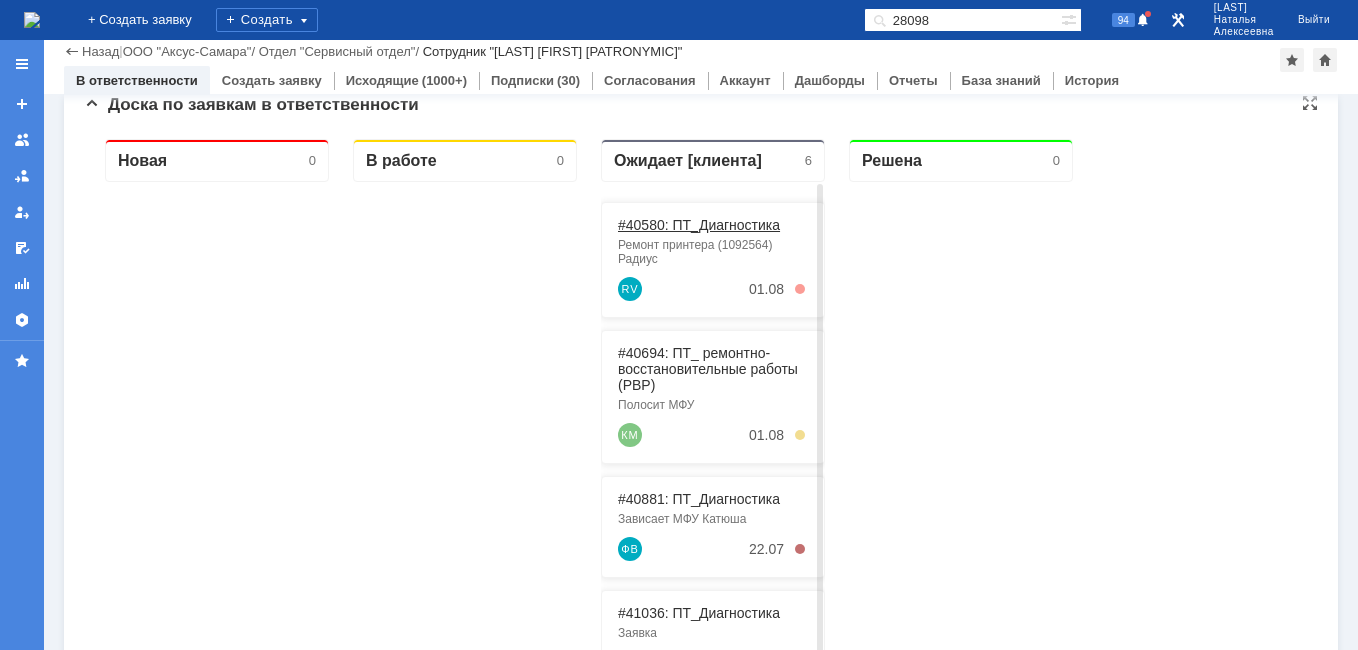 click on "#40580: ПТ_Диагностика" at bounding box center [699, 225] 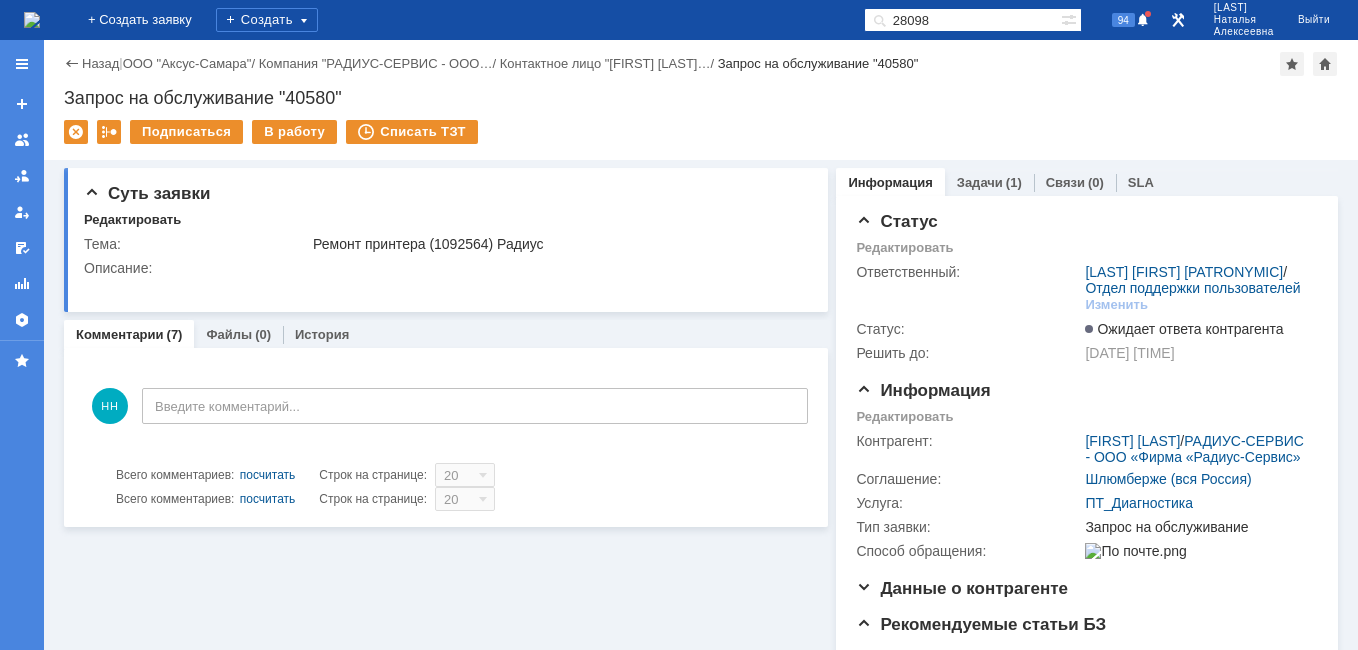 scroll 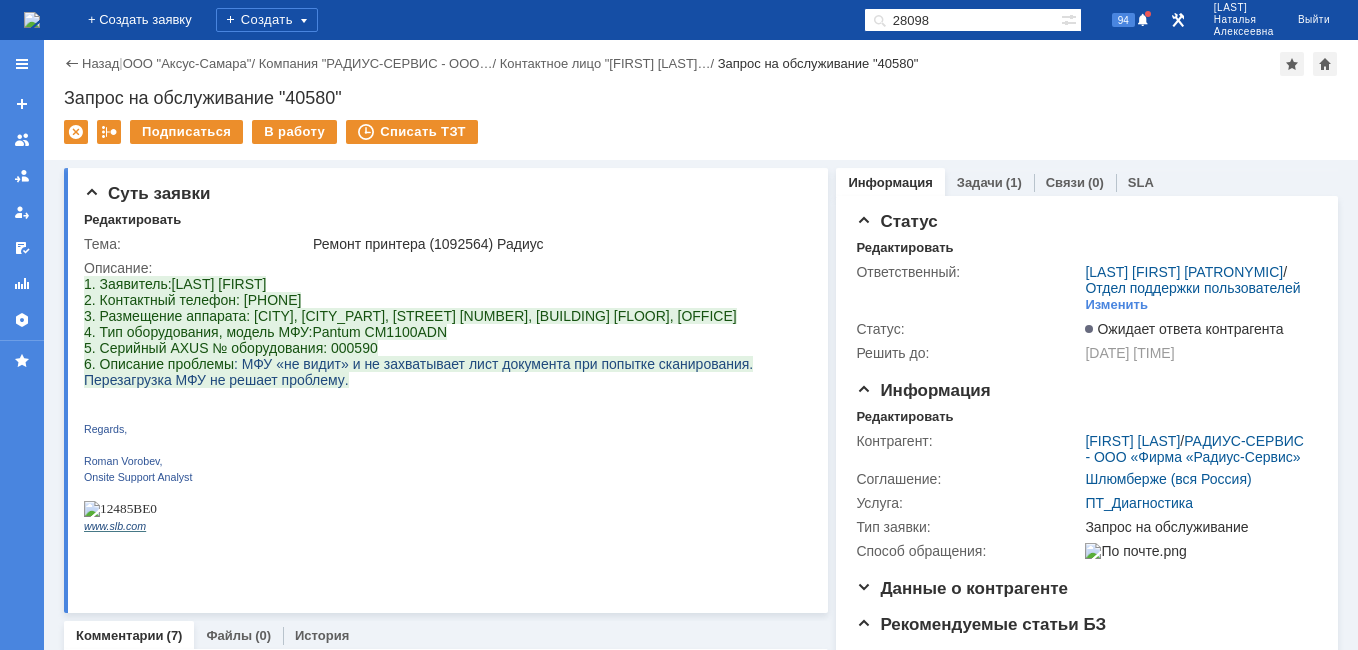 click at bounding box center [32, 20] 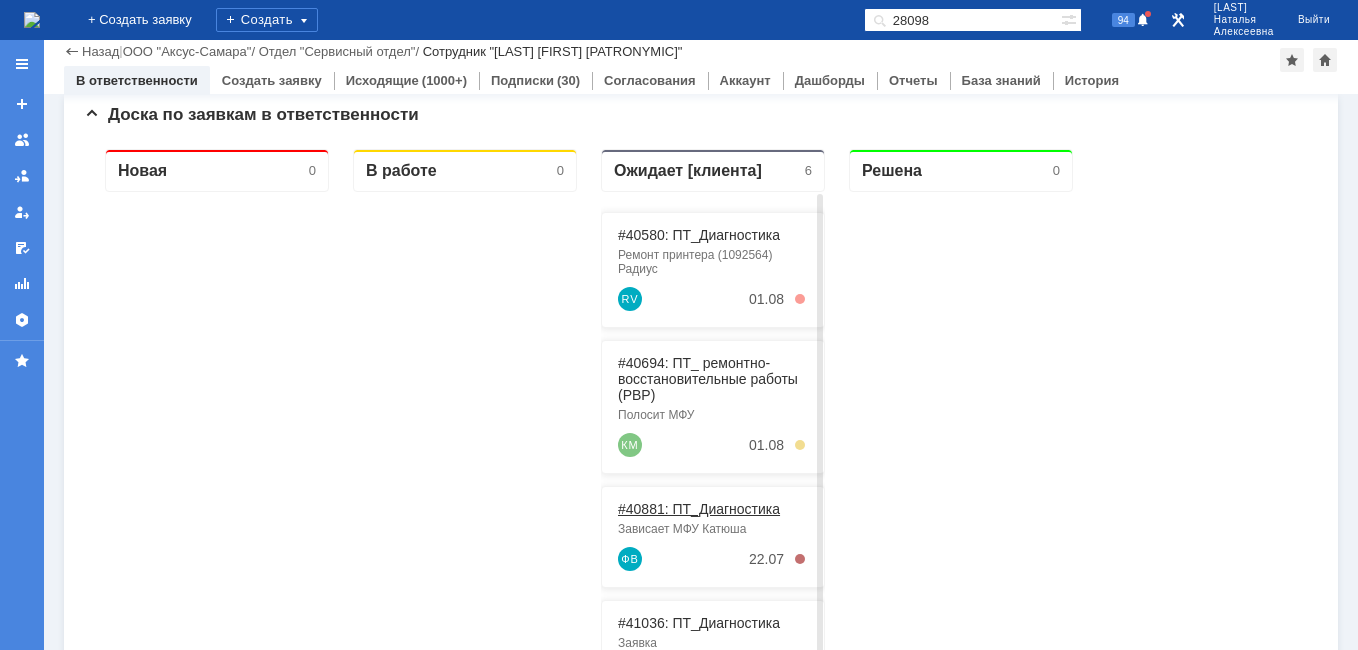 click on "#40881: ПТ_Диагностика" at bounding box center [699, 509] 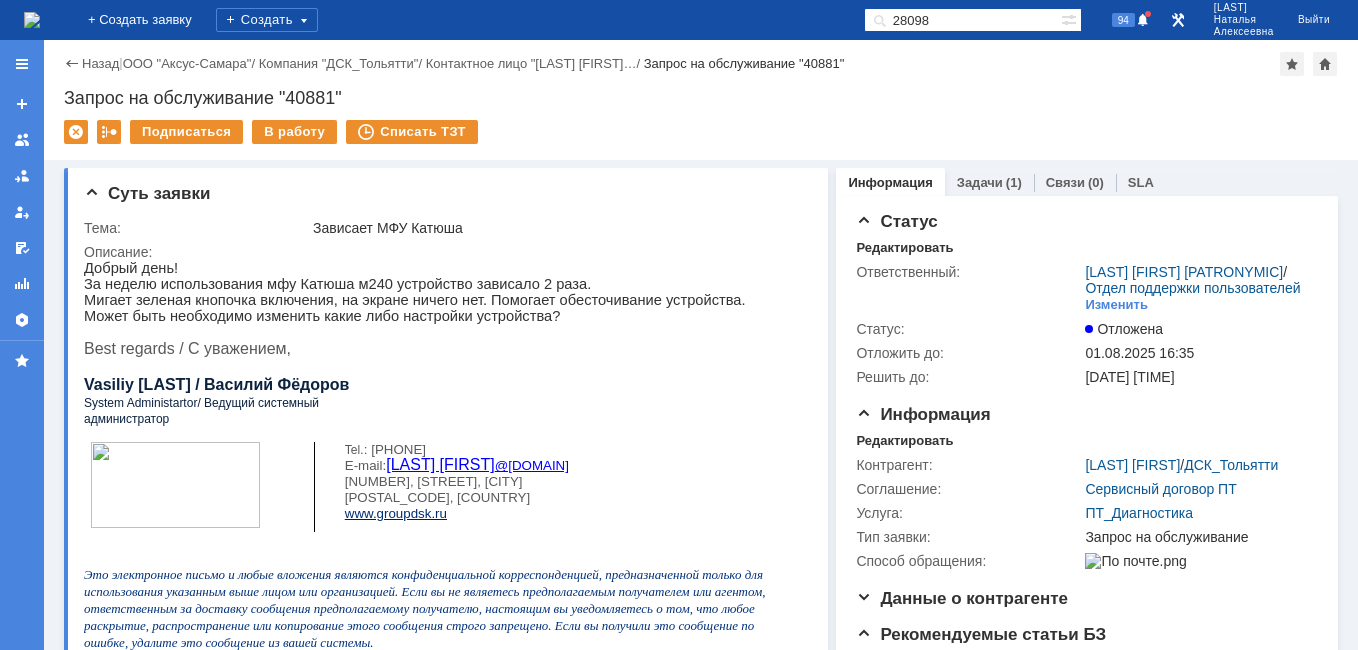 click on "Задачи" at bounding box center [980, 182] 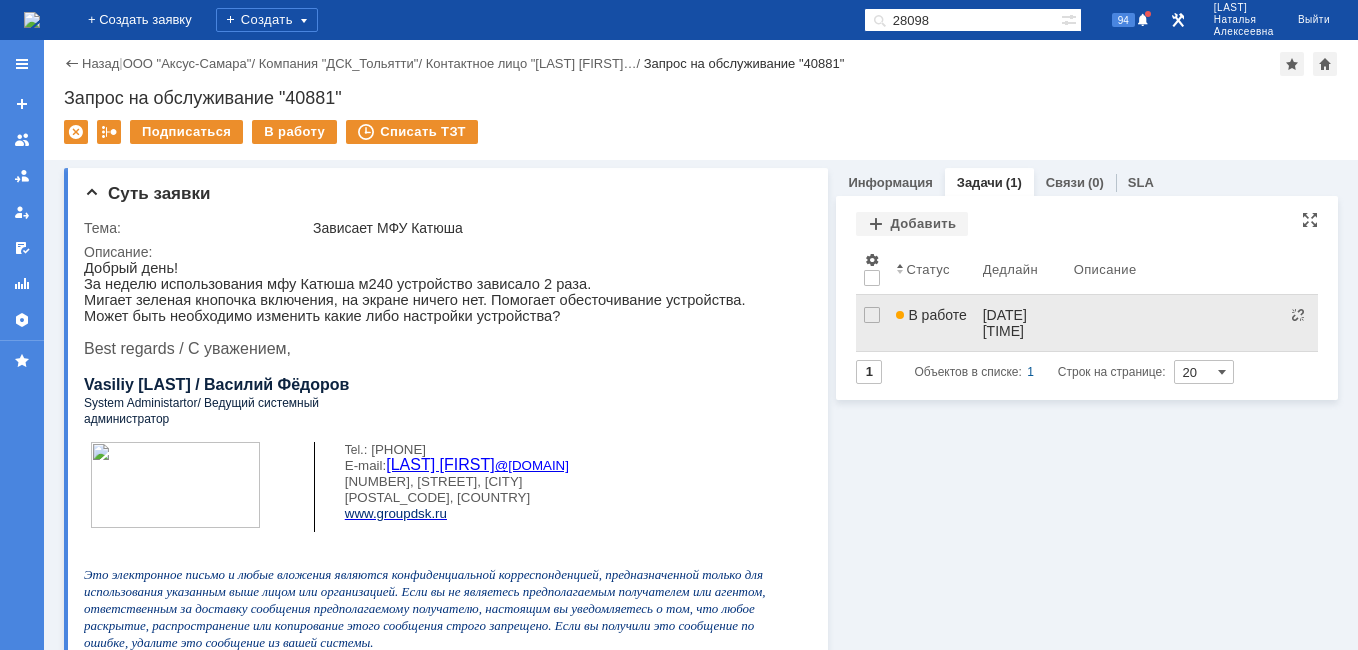 click on "[DATE] [TIME]" at bounding box center (1007, 323) 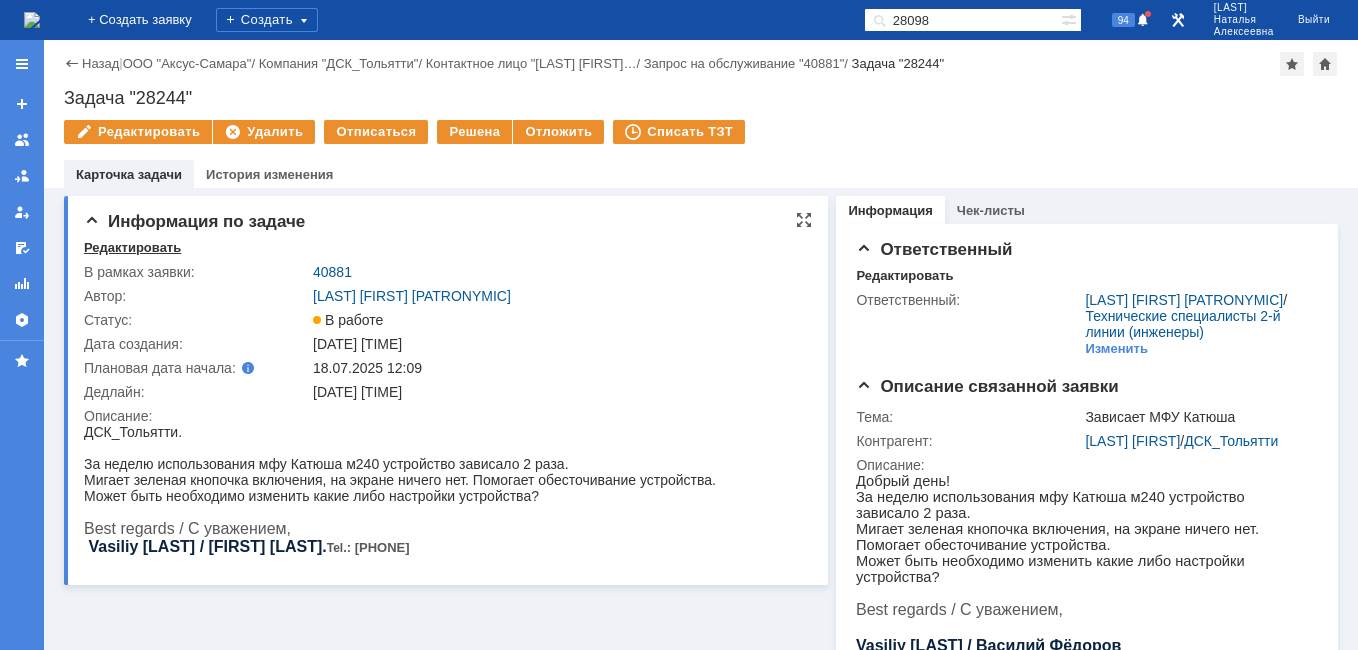 click on "Редактировать" at bounding box center (132, 248) 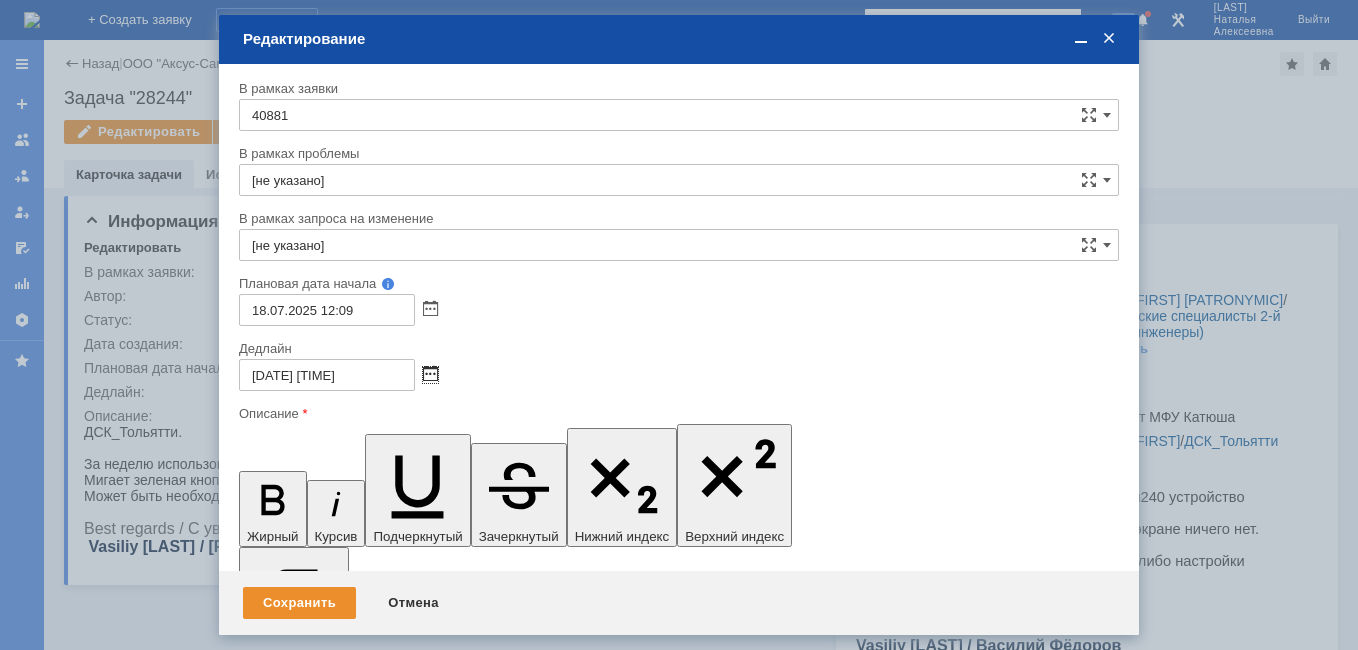 click at bounding box center [430, 375] 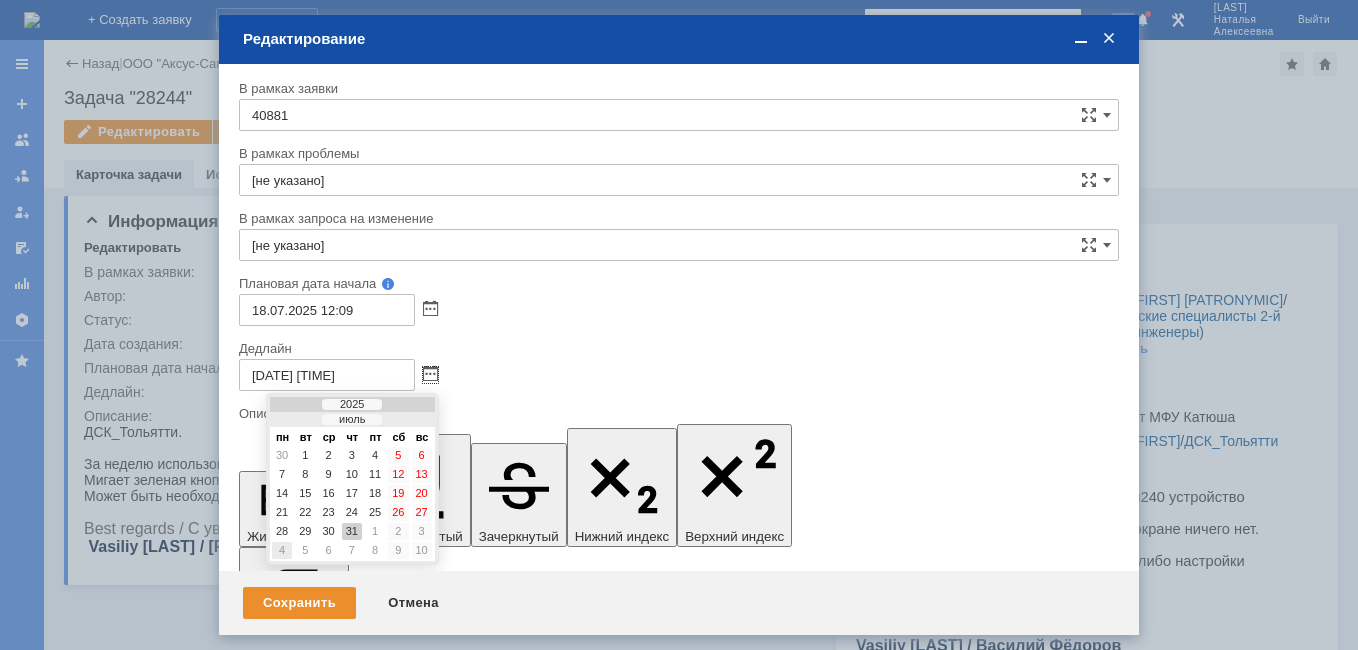 click on "4" at bounding box center (282, 550) 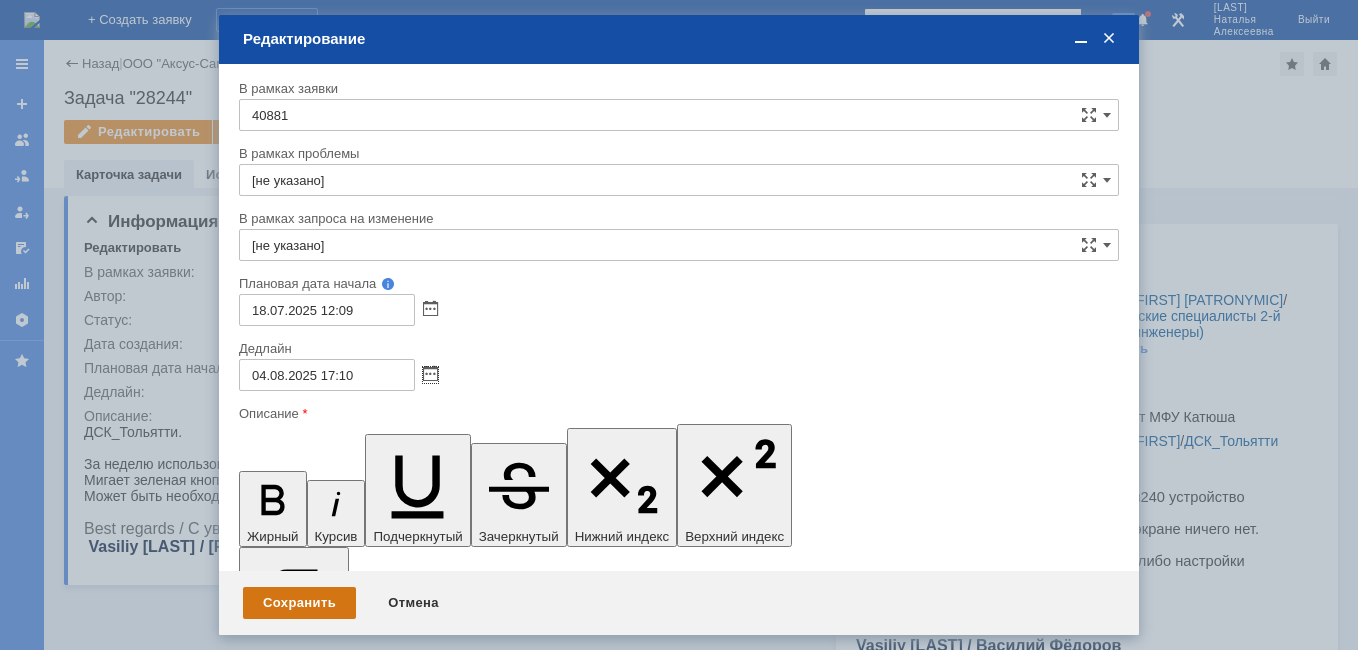 click on "Сохранить" at bounding box center (299, 603) 